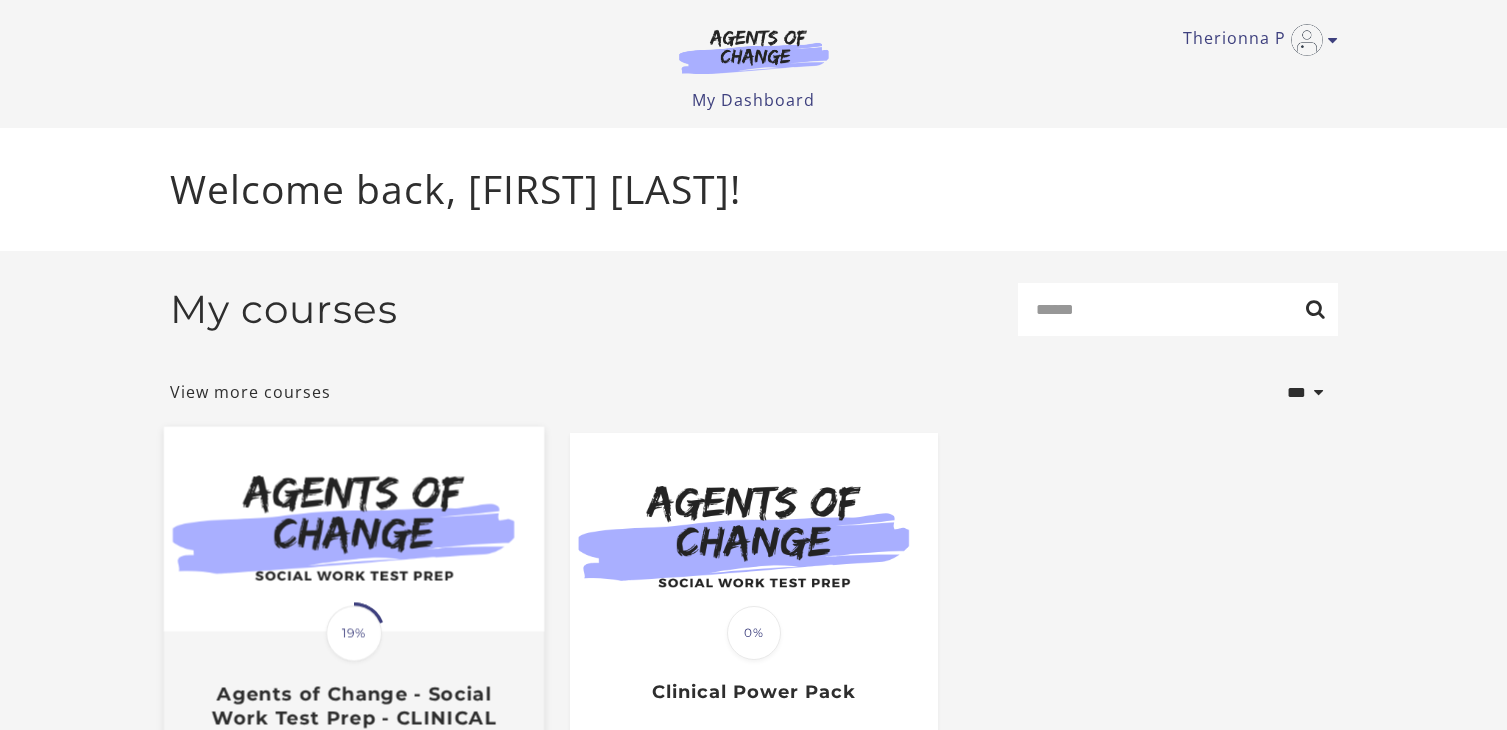 scroll, scrollTop: 0, scrollLeft: 0, axis: both 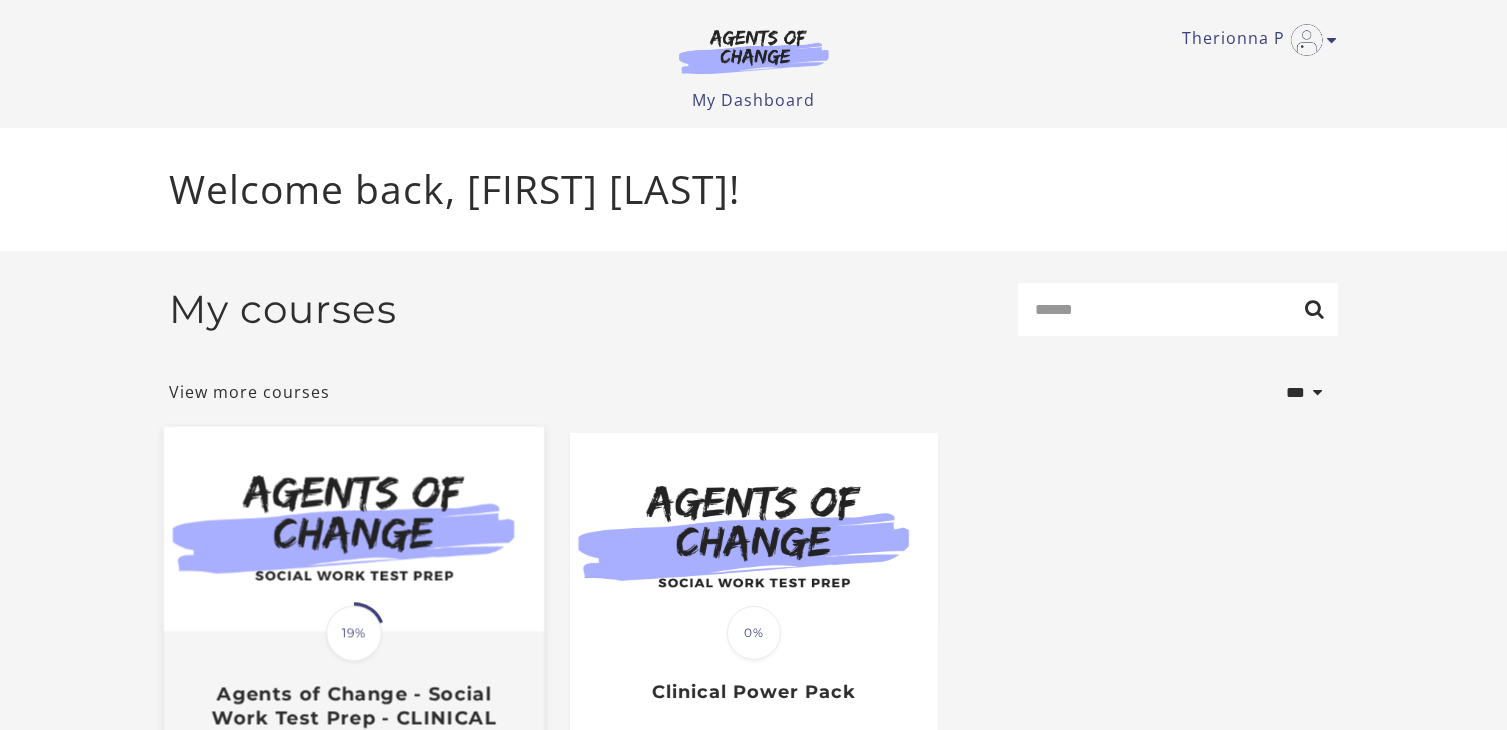 click at bounding box center [353, 529] 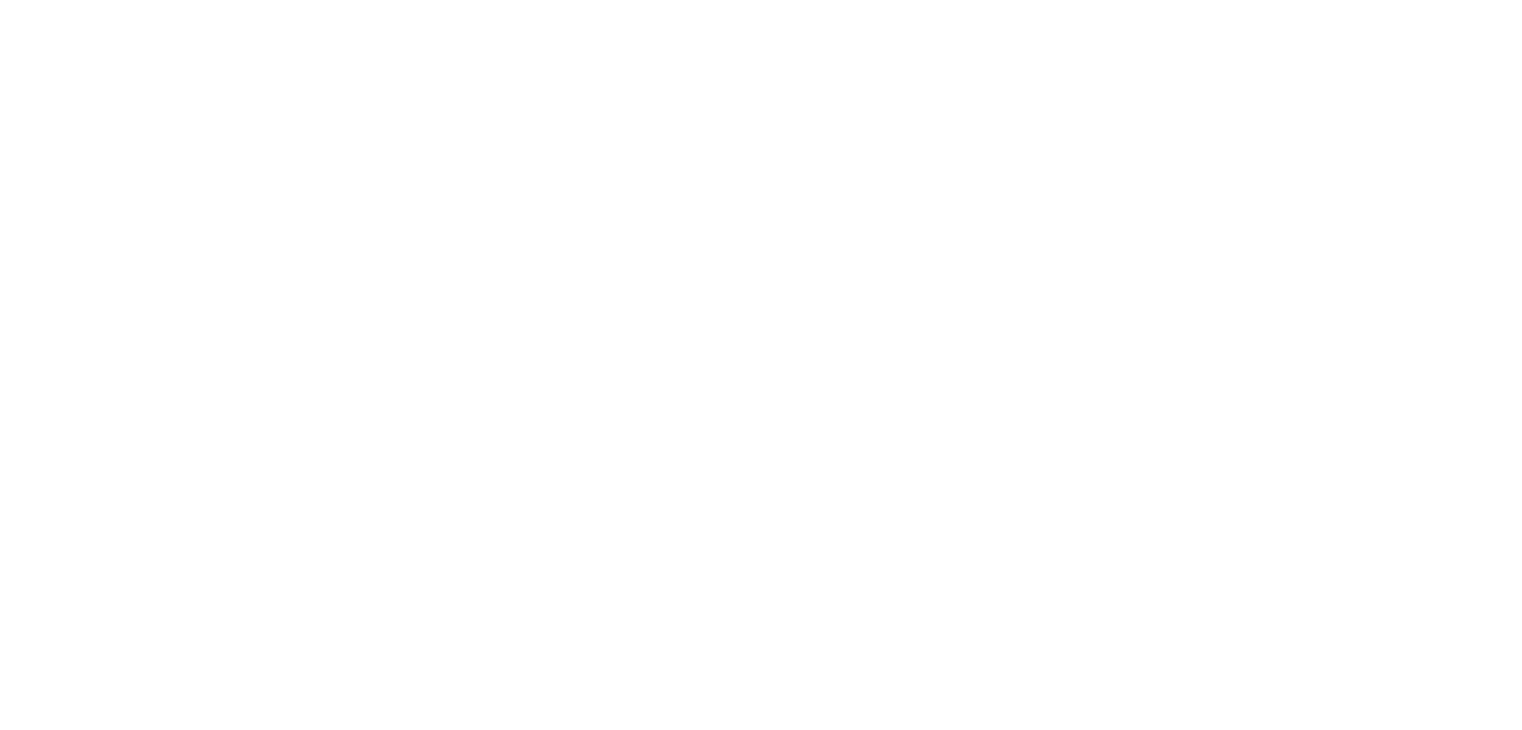 scroll, scrollTop: 0, scrollLeft: 0, axis: both 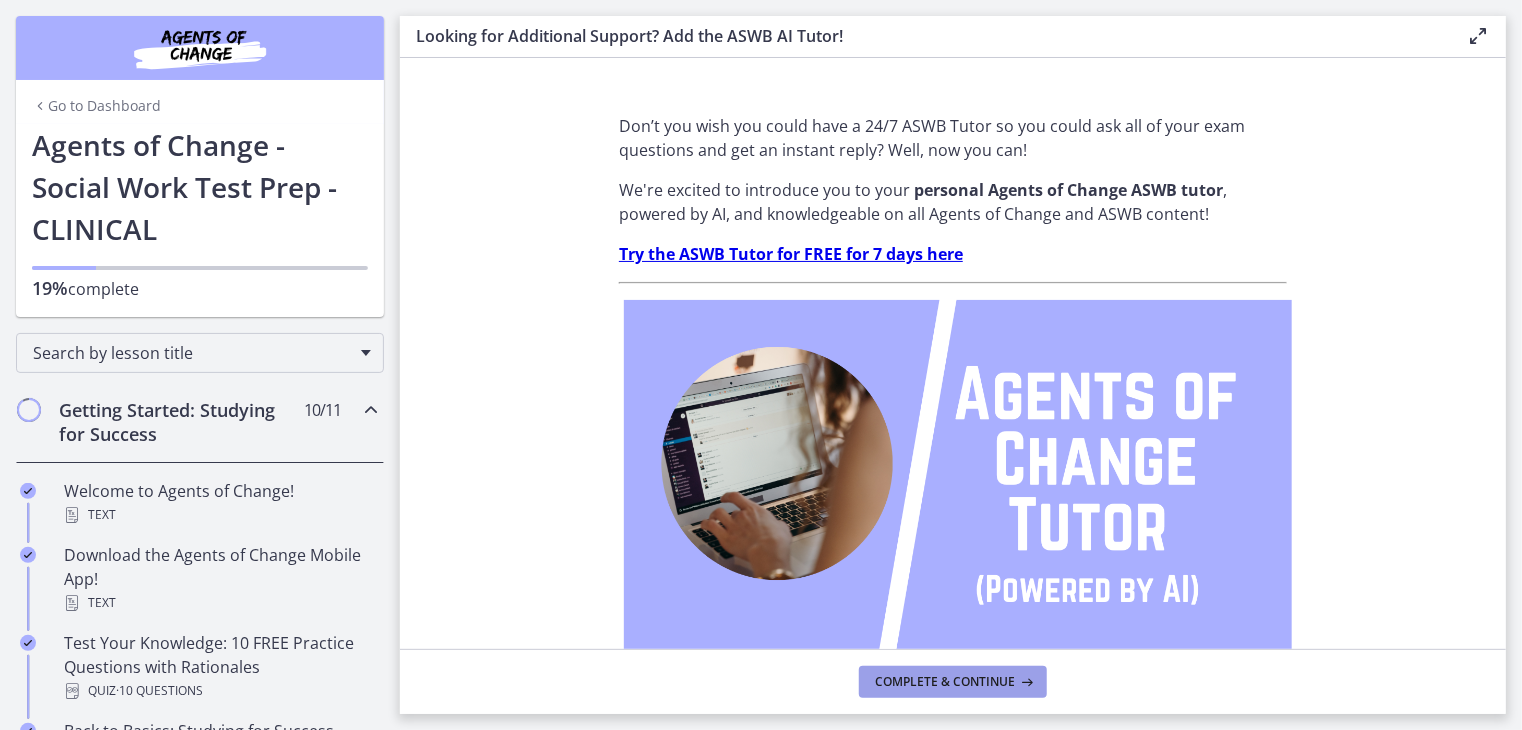 click on "Complete & continue" at bounding box center (953, 682) 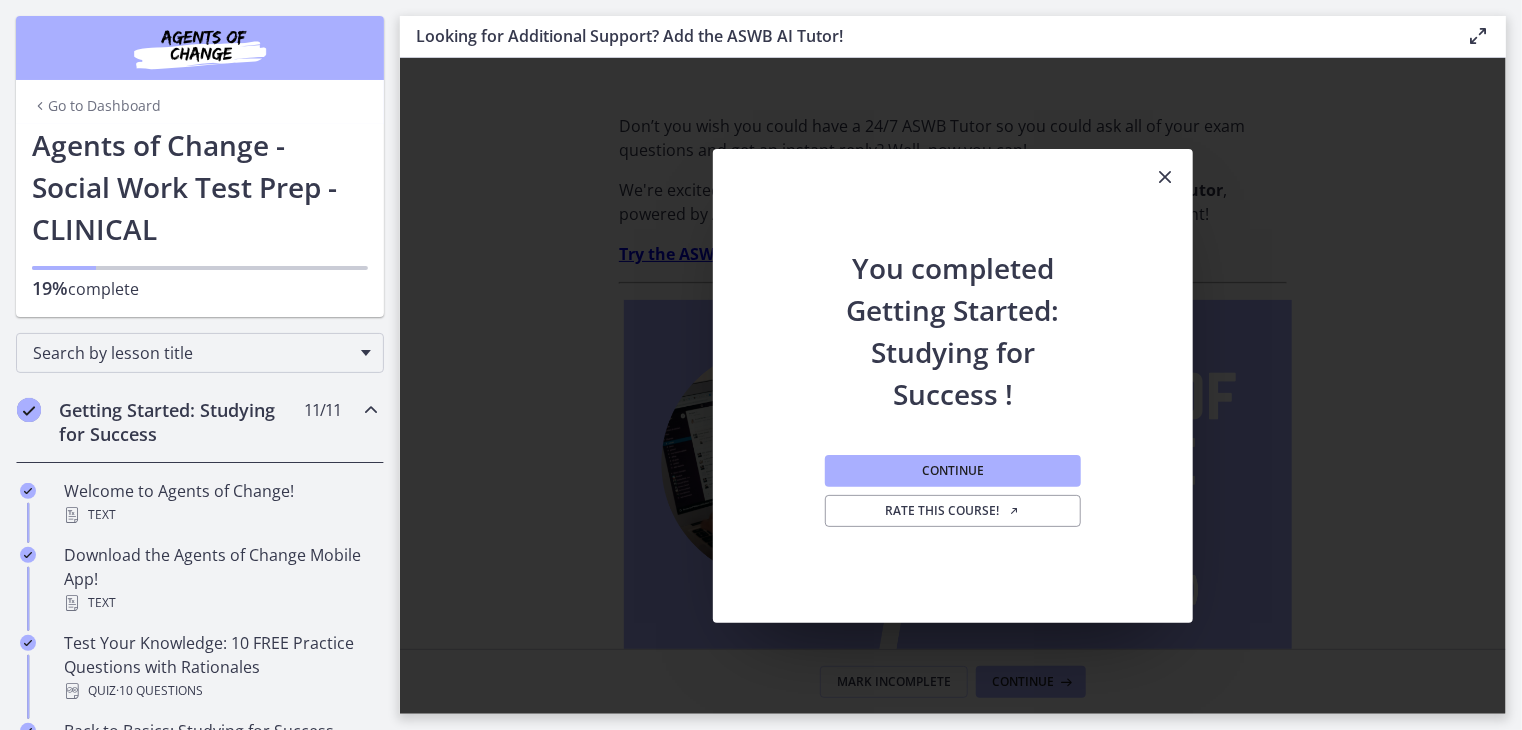 click at bounding box center [1165, 177] 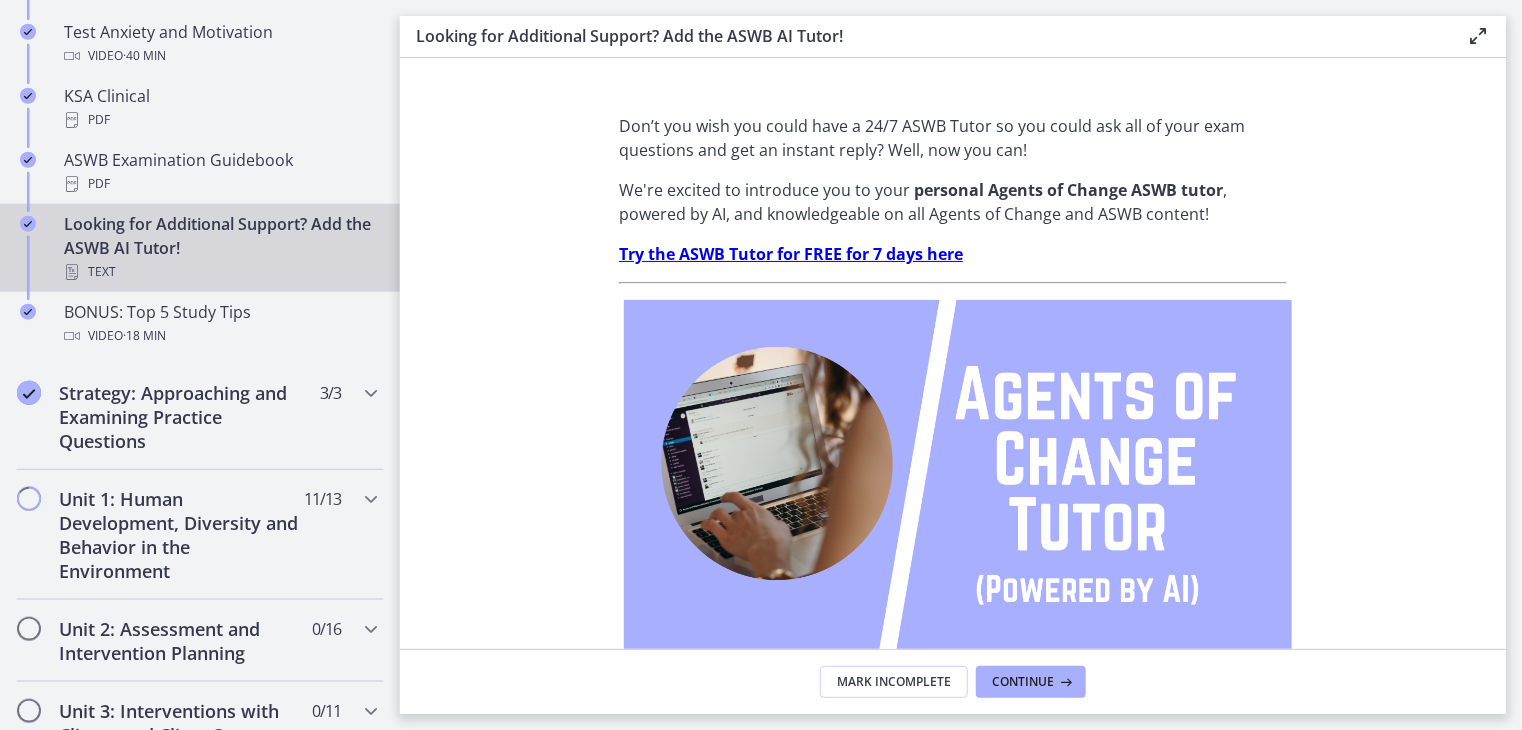 scroll, scrollTop: 886, scrollLeft: 0, axis: vertical 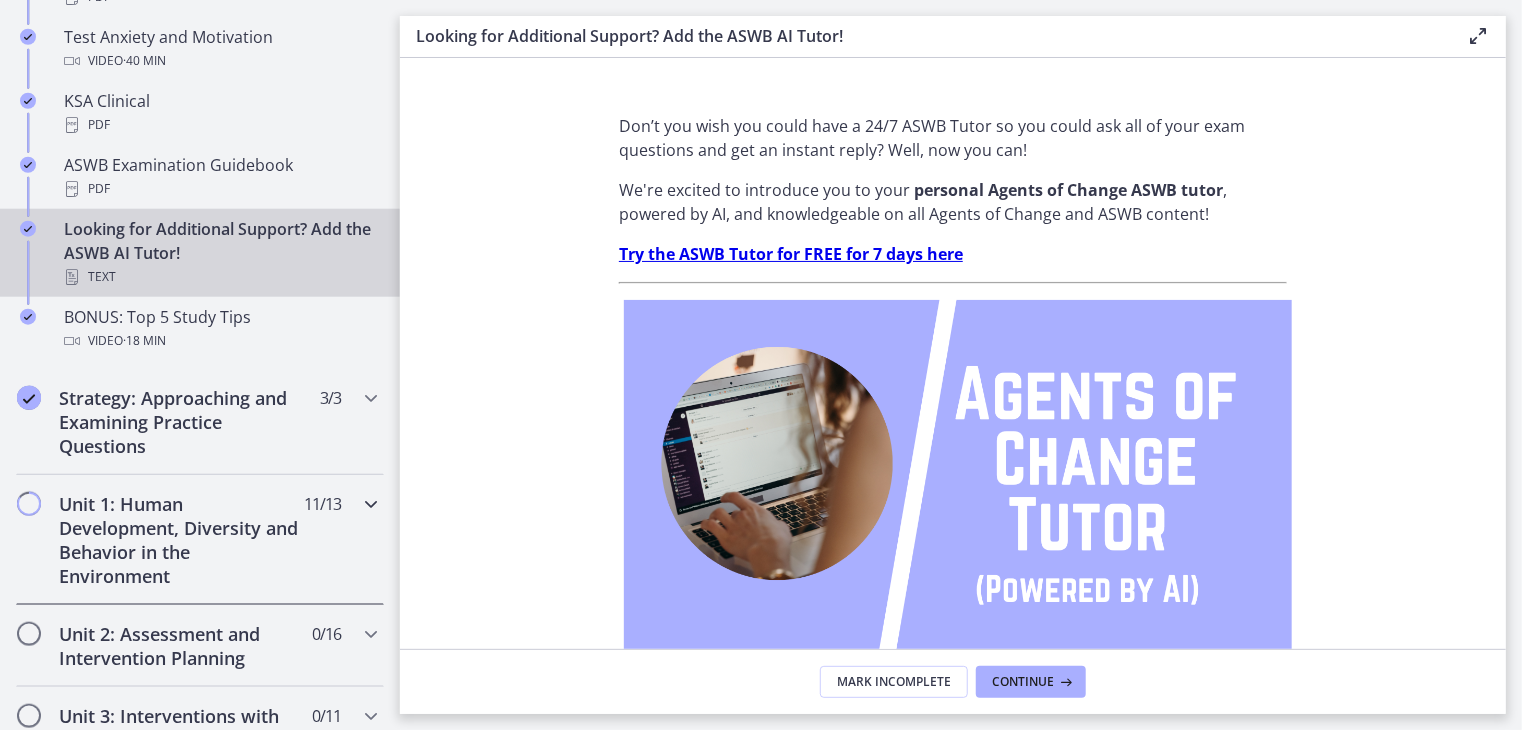 click on "Unit 1: Human Development, Diversity and Behavior in the Environment" at bounding box center (181, 540) 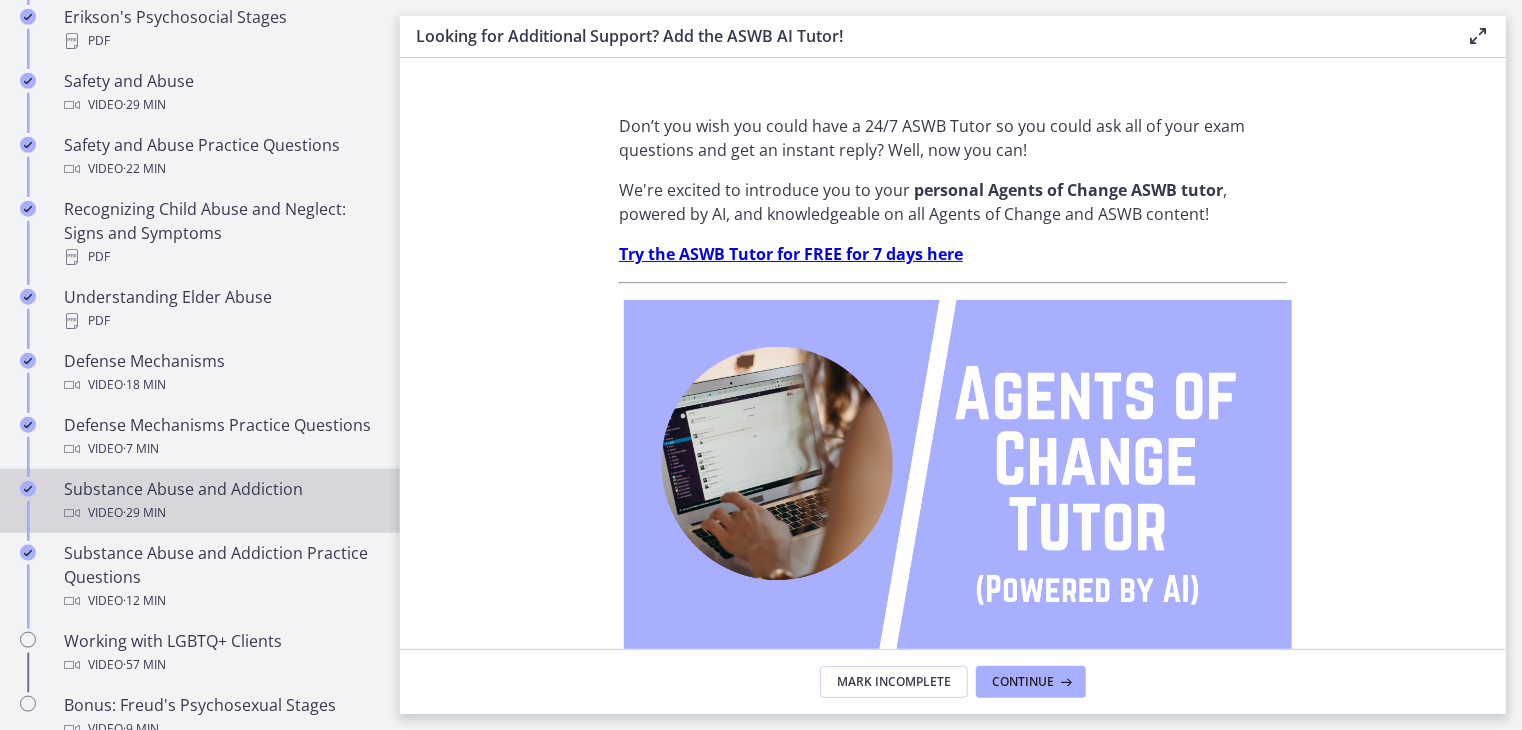 click on "Substance Abuse and Addiction
Video
·  29 min" at bounding box center [220, 501] 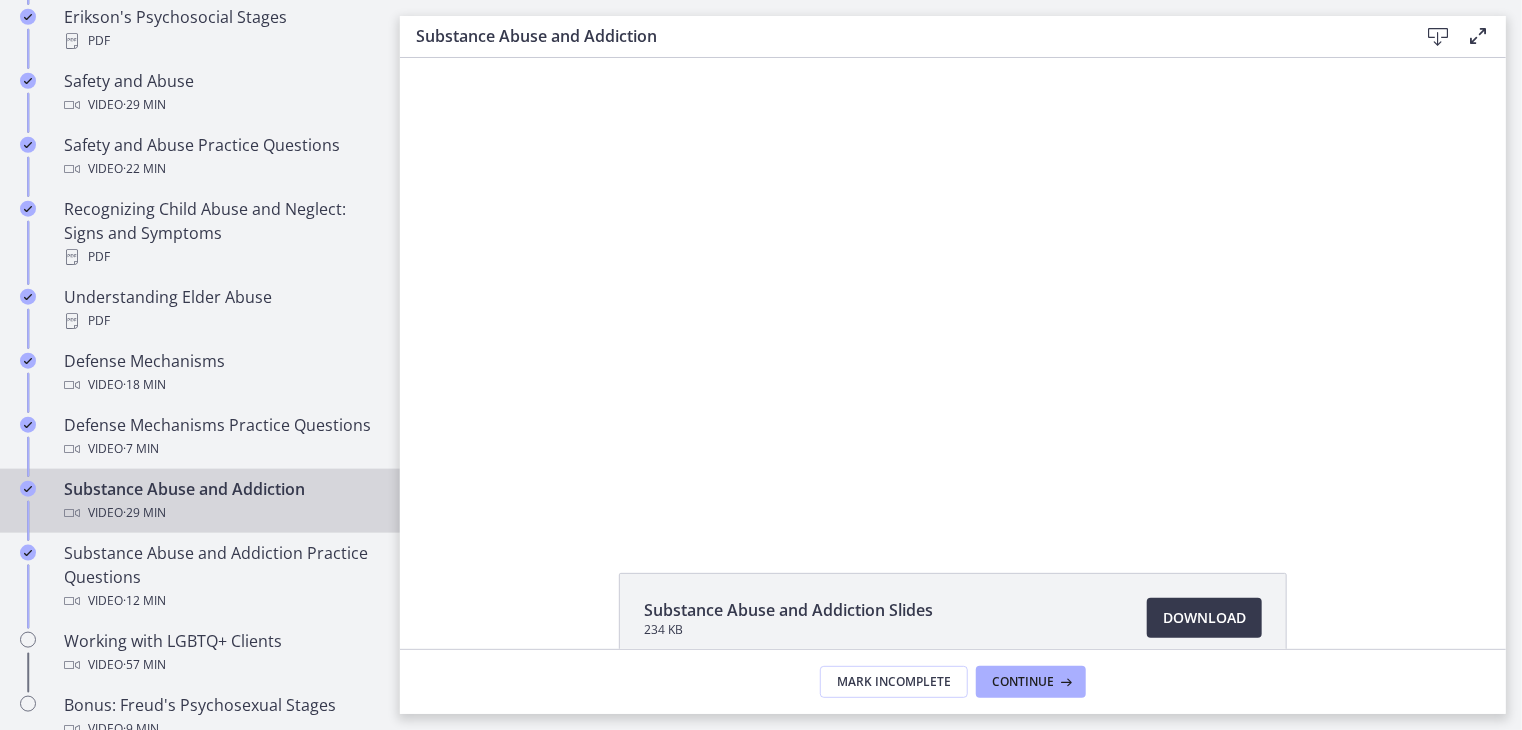 scroll, scrollTop: 0, scrollLeft: 0, axis: both 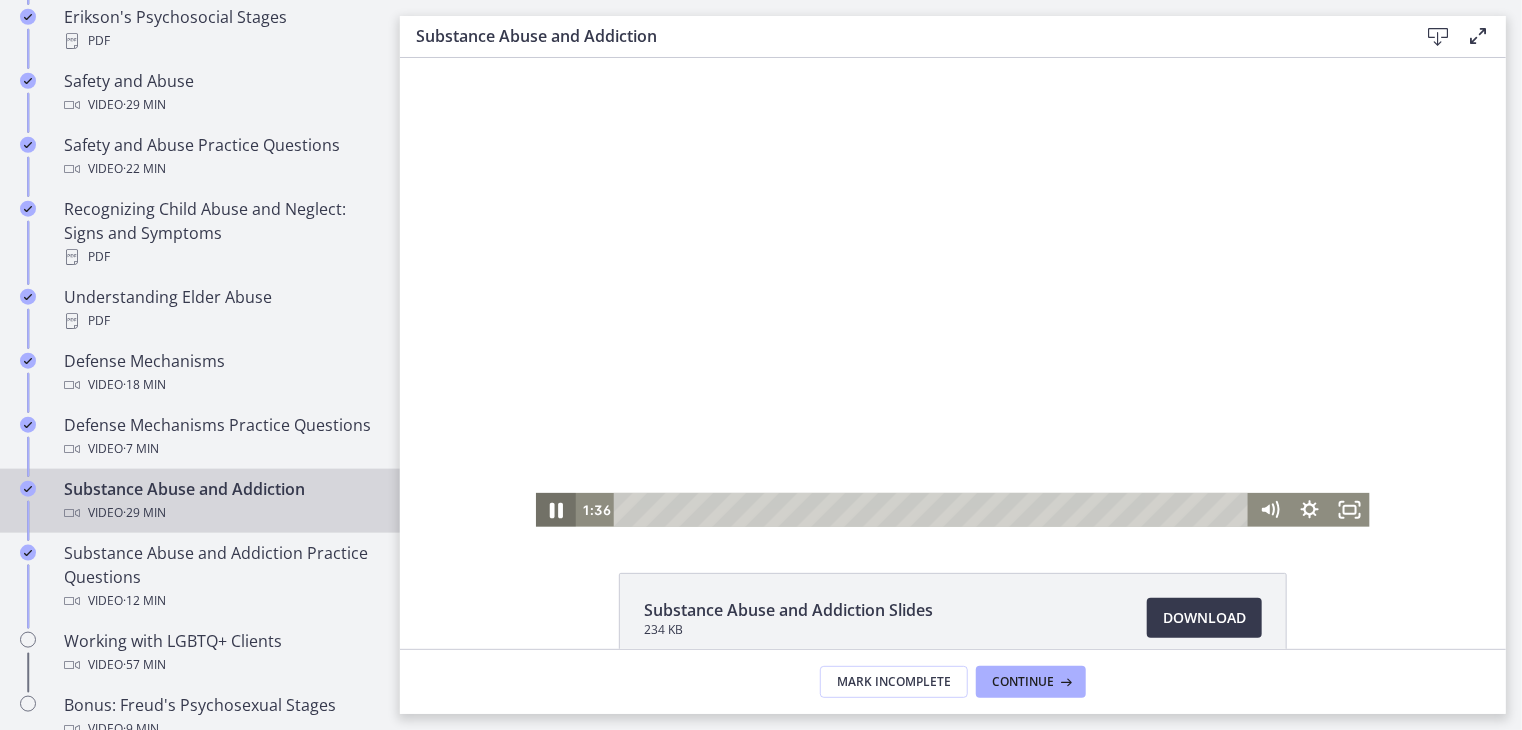 click 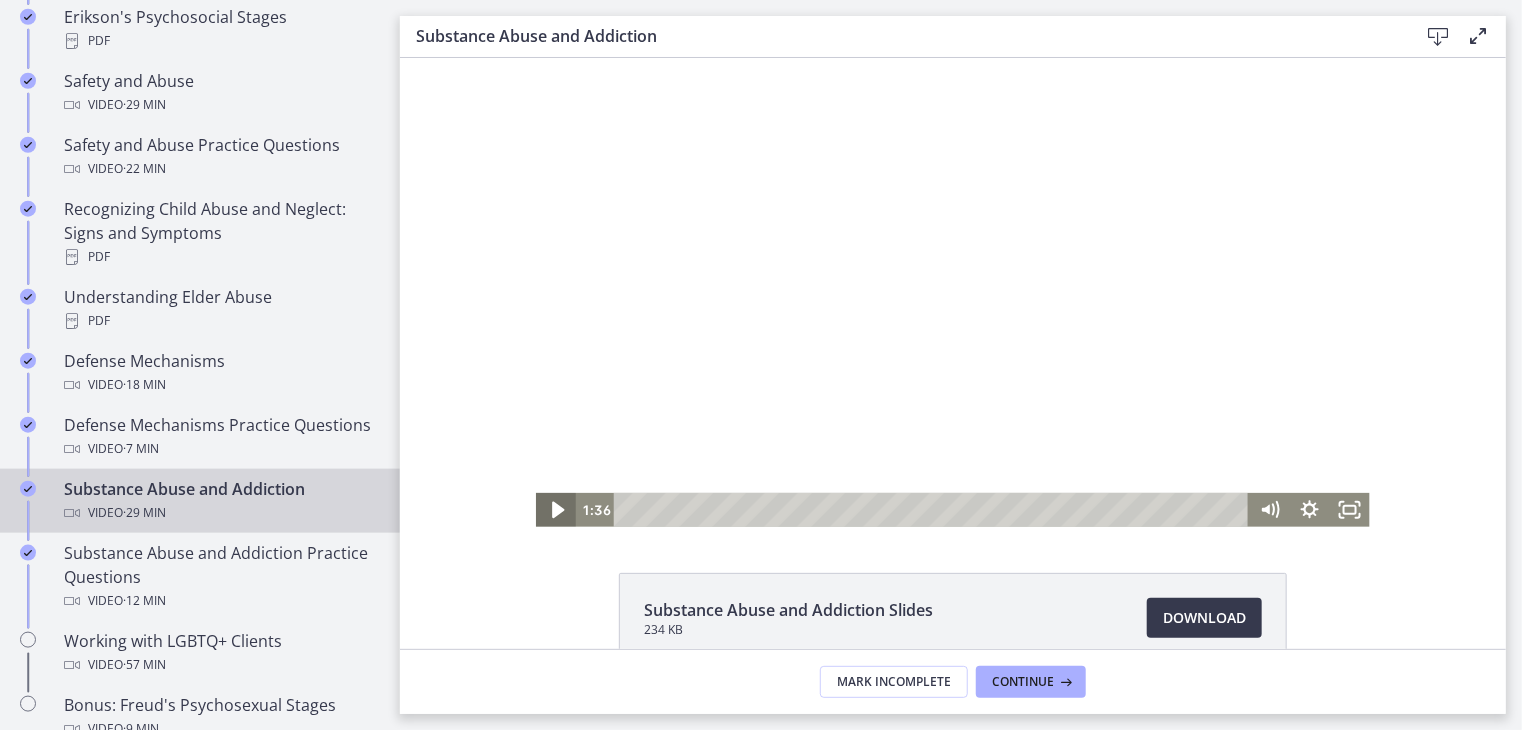 click 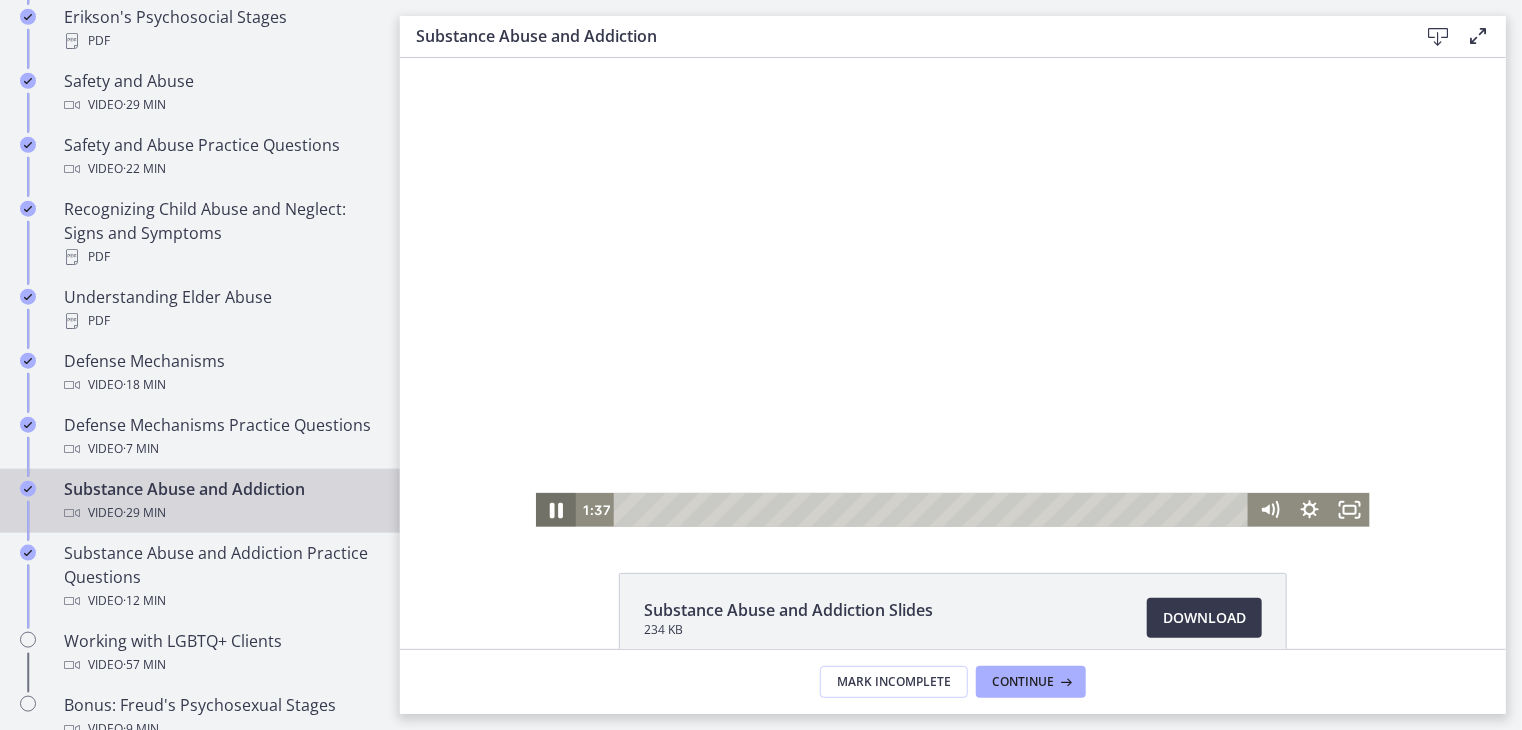 click 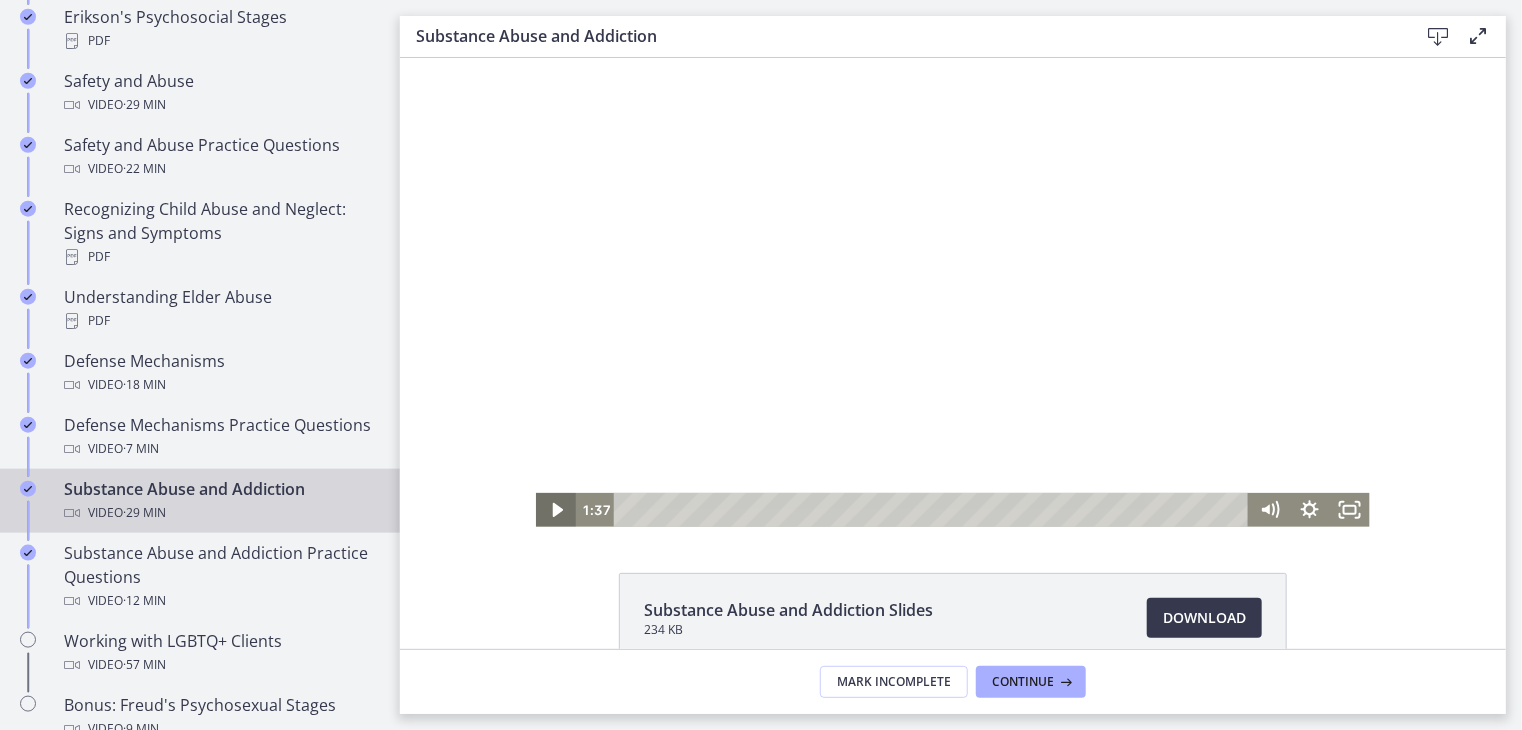 click 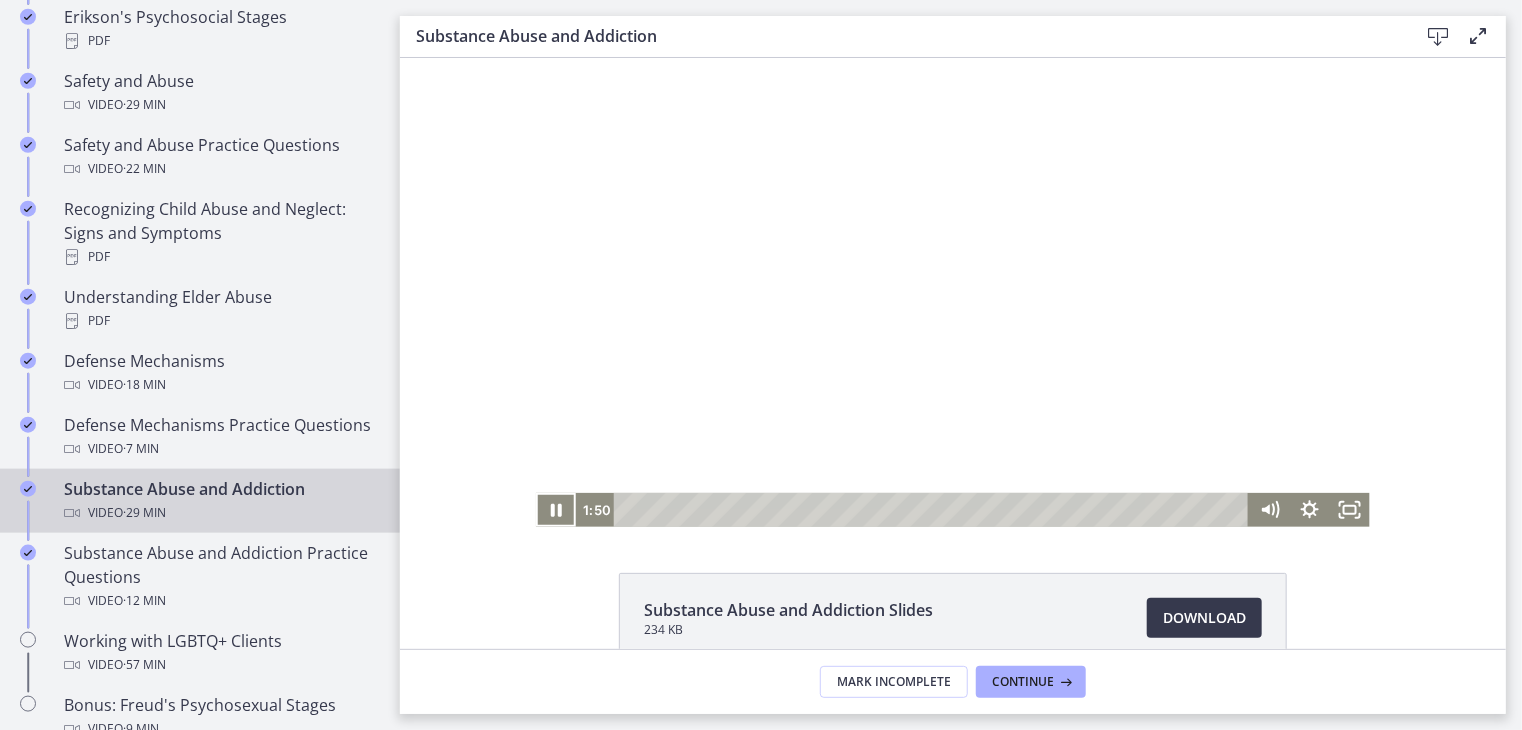 click on "Click for sound
@keyframes VOLUME_SMALL_WAVE_FLASH {
0% { opacity: 0; }
33% { opacity: 1; }
66% { opacity: 1; }
100% { opacity: 0; }
}
@keyframes VOLUME_LARGE_WAVE_FLASH {
0% { opacity: 0; }
33% { opacity: 1; }
66% { opacity: 1; }
100% { opacity: 0; }
}
.volume__small-wave {
animation: VOLUME_SMALL_WAVE_FLASH 2s infinite;
opacity: 0;
}
.volume__large-wave {
animation: VOLUME_LARGE_WAVE_FLASH 2s infinite .3s;
opacity: 0;
}
1:50 1:51" at bounding box center [952, 291] 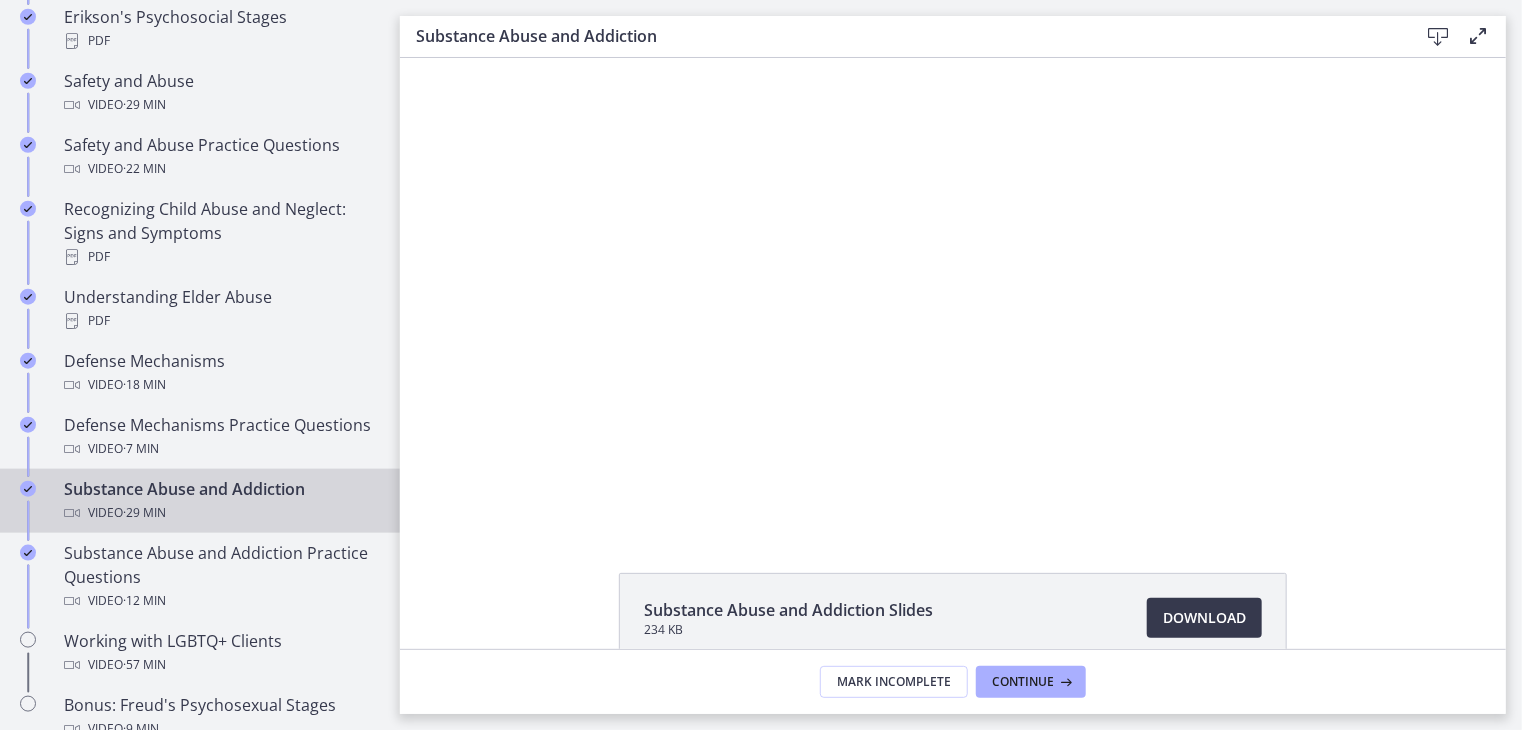 click on "Click for sound
@keyframes VOLUME_SMALL_WAVE_FLASH {
0% { opacity: 0; }
33% { opacity: 1; }
66% { opacity: 1; }
100% { opacity: 0; }
}
@keyframes VOLUME_LARGE_WAVE_FLASH {
0% { opacity: 0; }
33% { opacity: 1; }
66% { opacity: 1; }
100% { opacity: 0; }
}
.volume__small-wave {
animation: VOLUME_SMALL_WAVE_FLASH 2s infinite;
opacity: 0;
}
.volume__large-wave {
animation: VOLUME_LARGE_WAVE_FLASH 2s infinite .3s;
opacity: 0;
}
1:58 1:51" at bounding box center (952, 291) 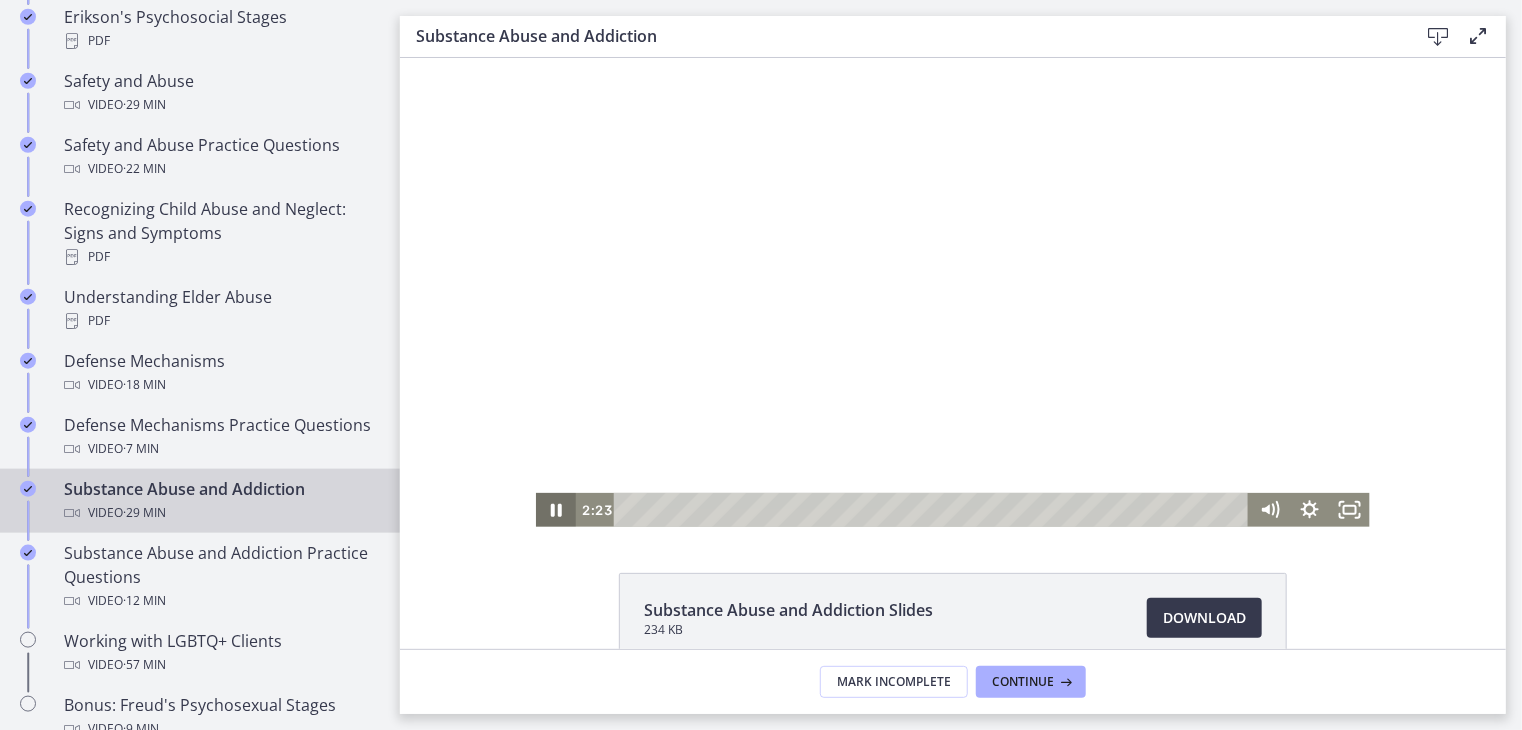 click 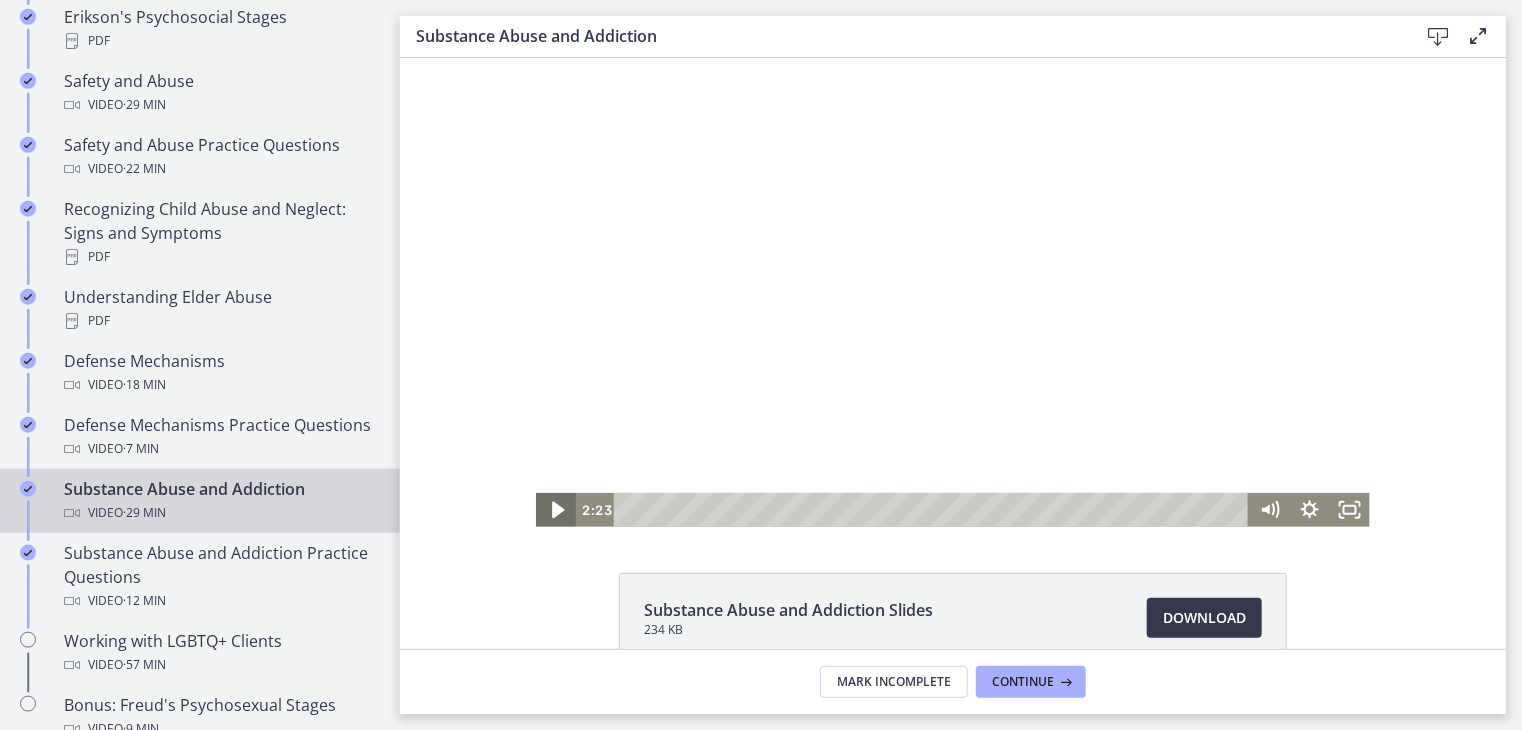 click 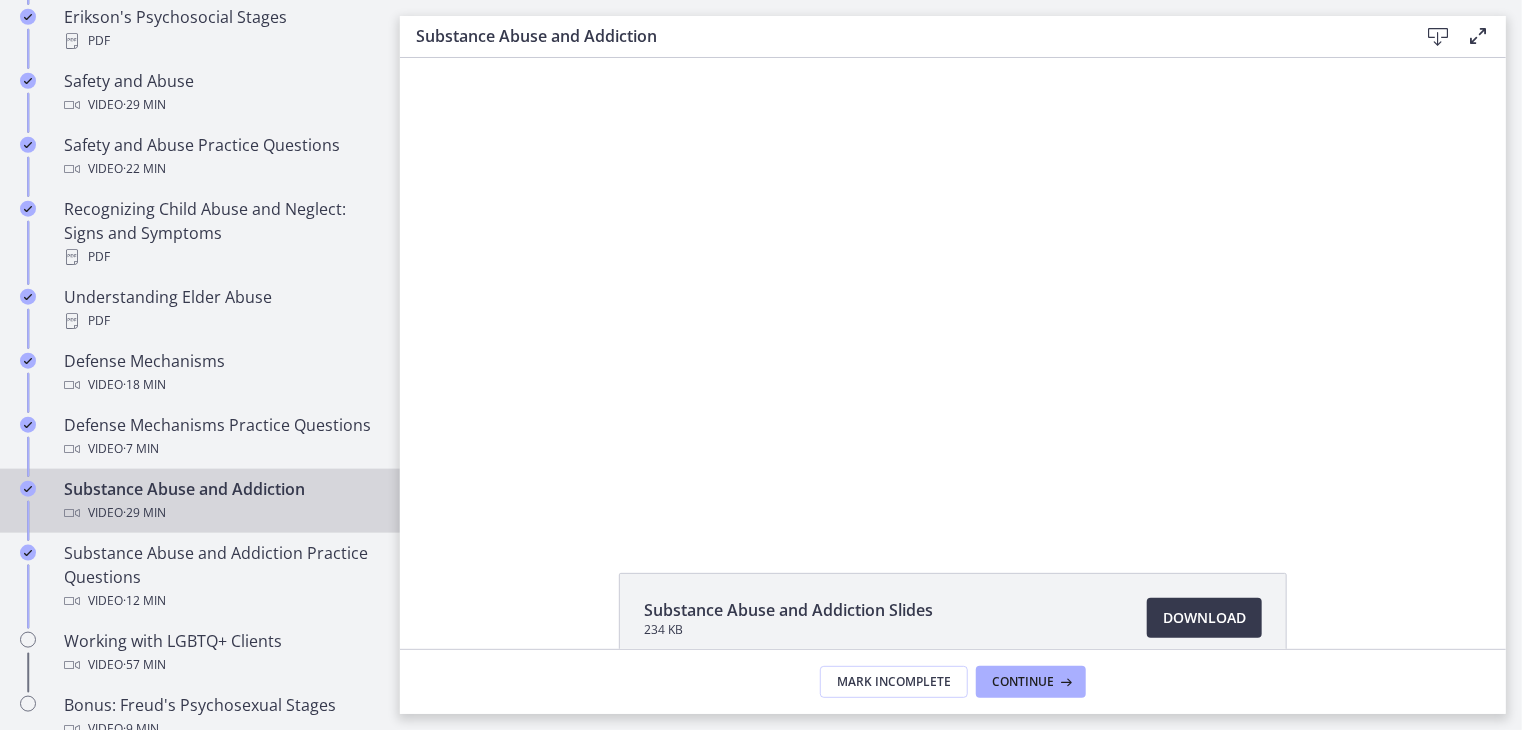 click on "Substance Abuse and Addiction Slides
234 KB
Download
Opens in a new window" 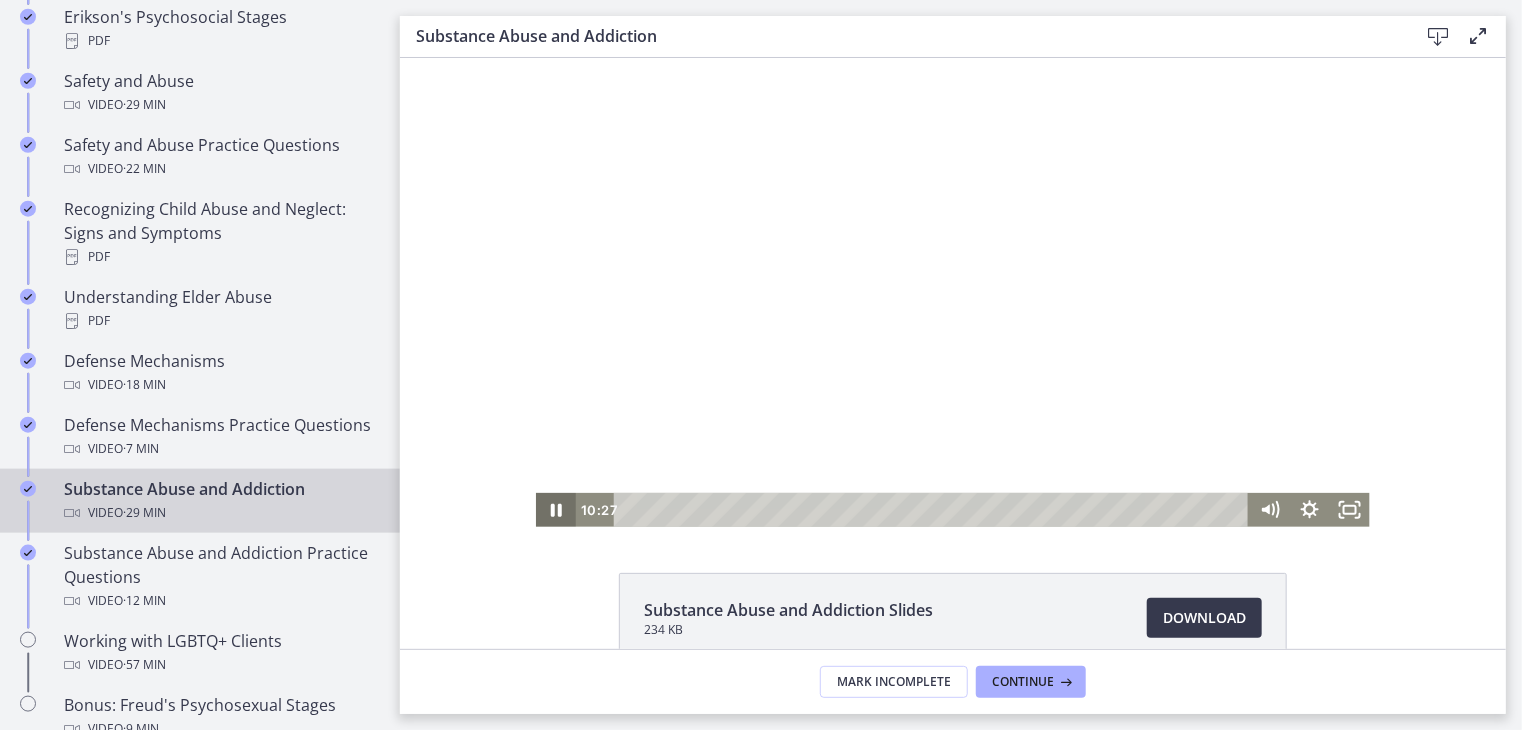 click 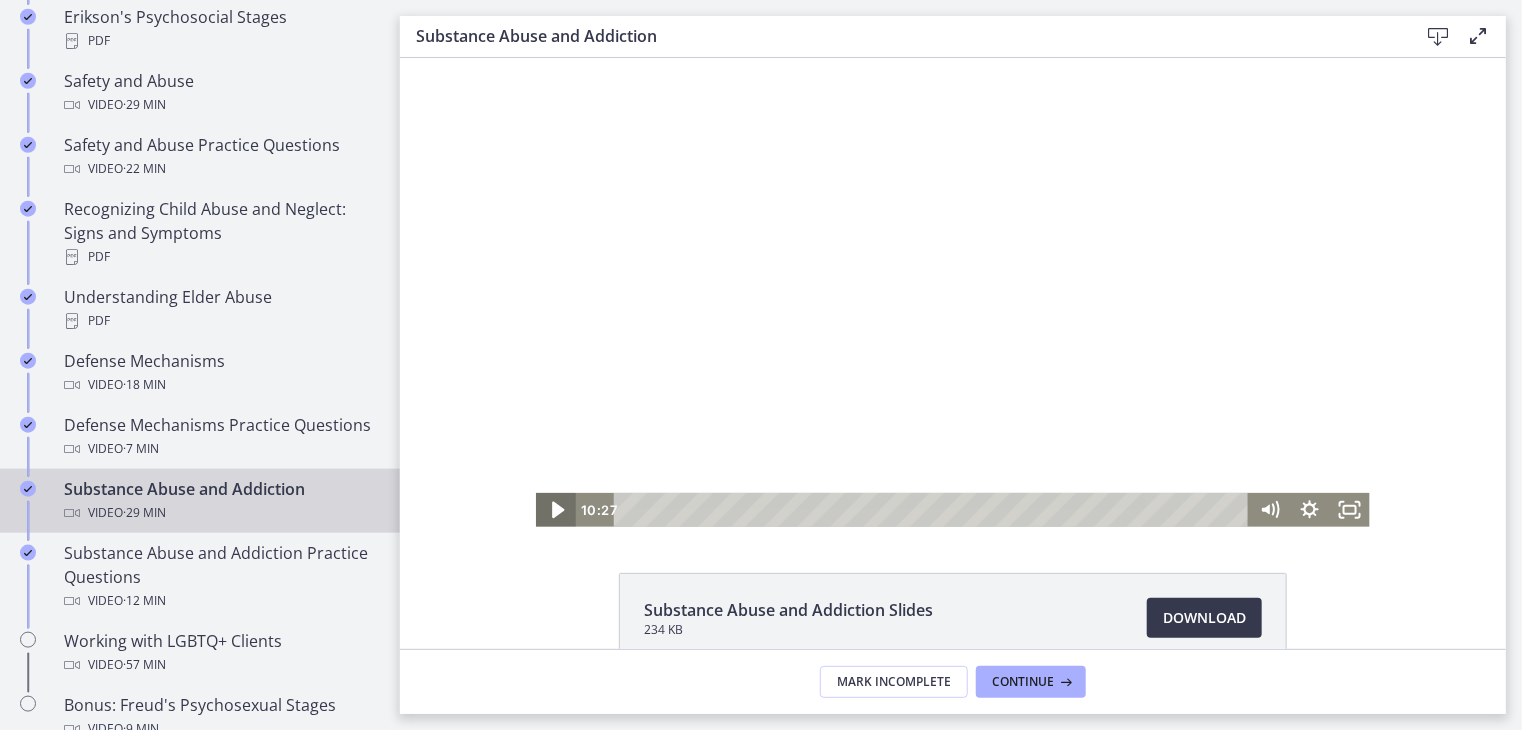click 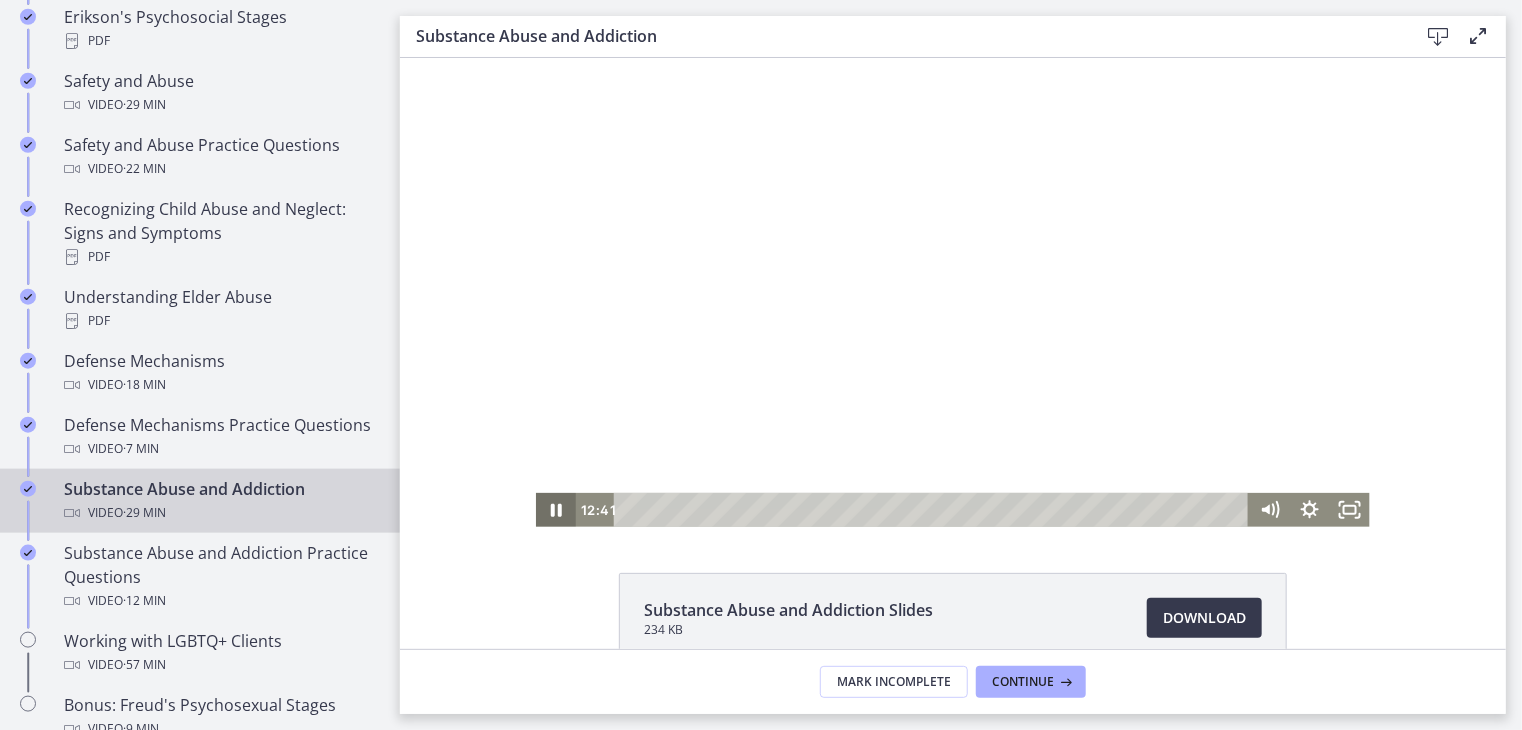 click 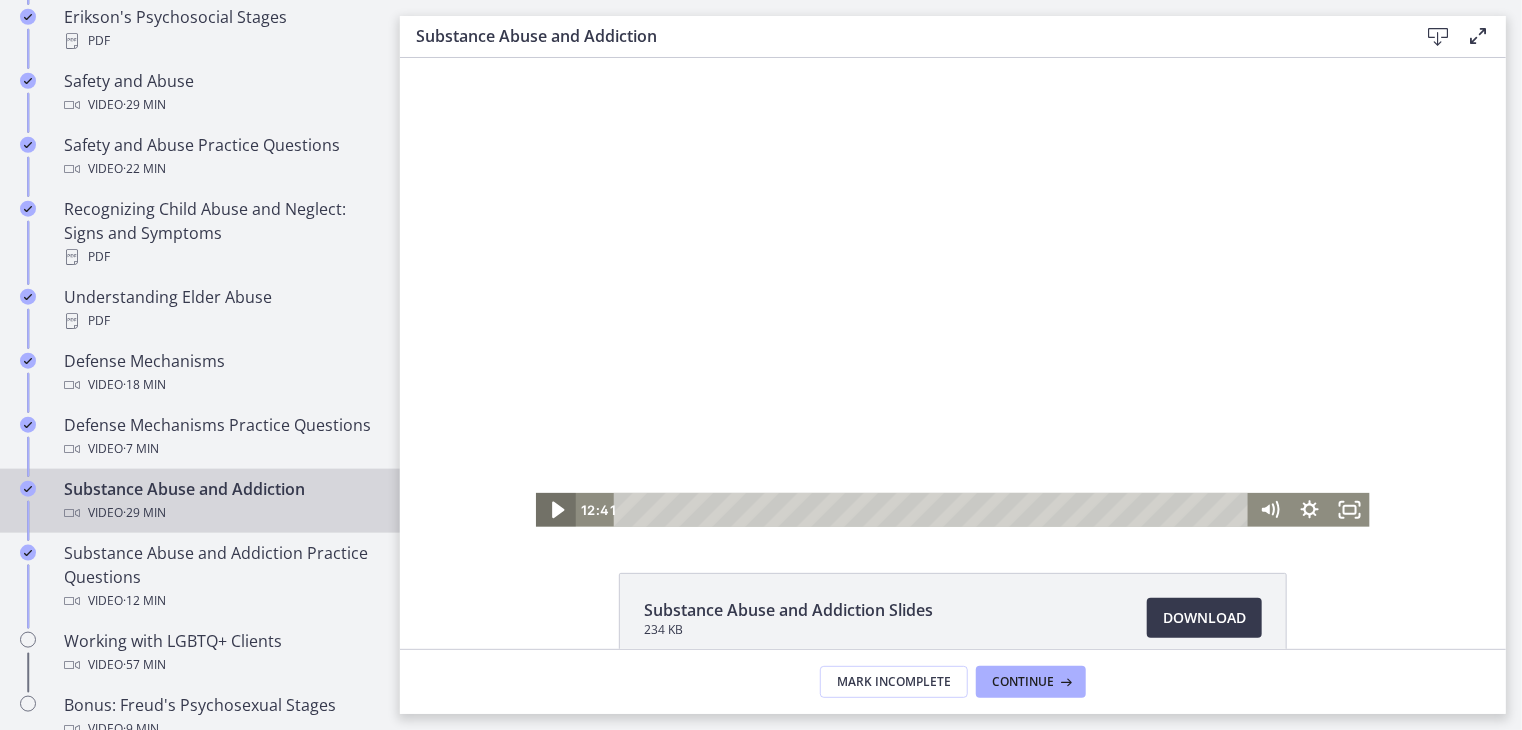 click 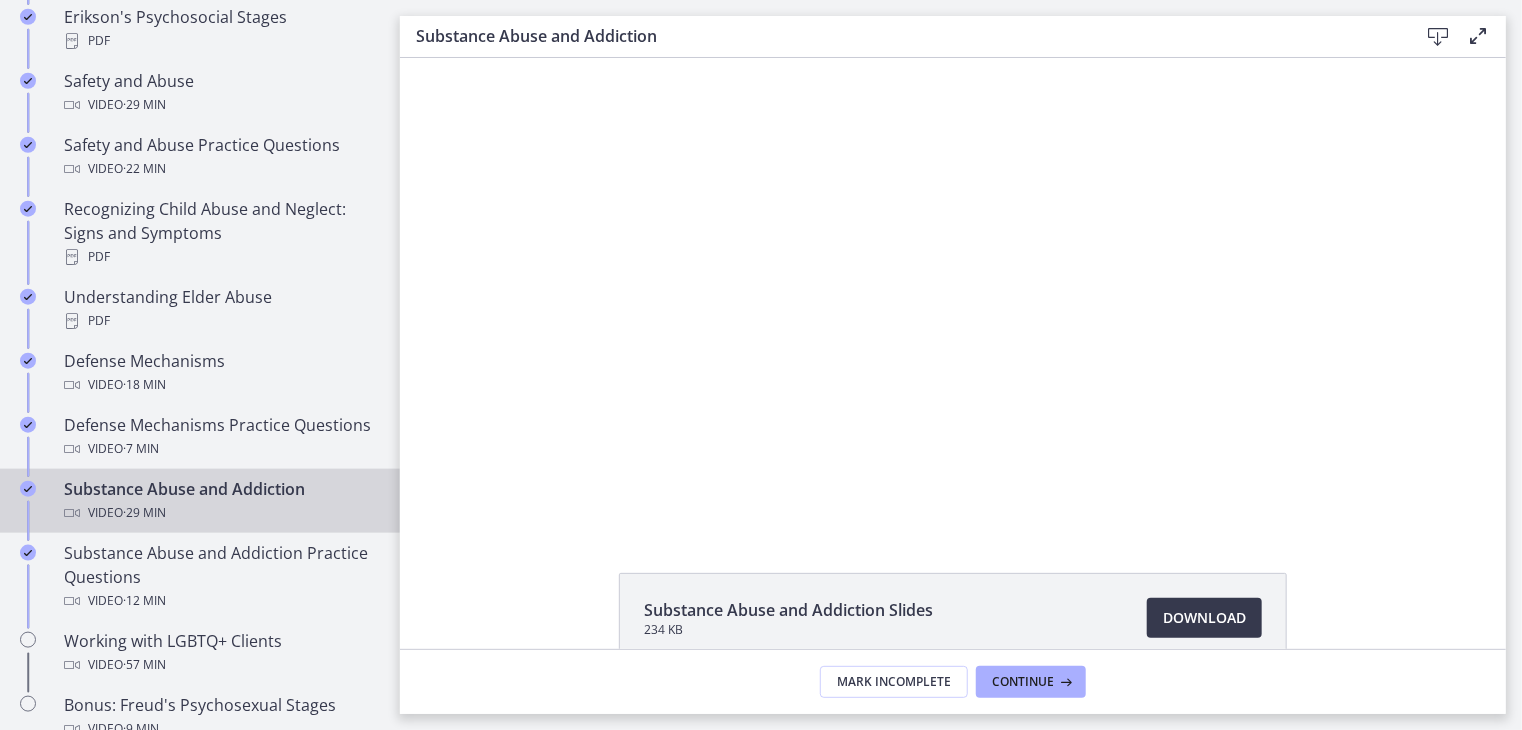 drag, startPoint x: 531, startPoint y: 508, endPoint x: 415, endPoint y: 775, distance: 291.10995 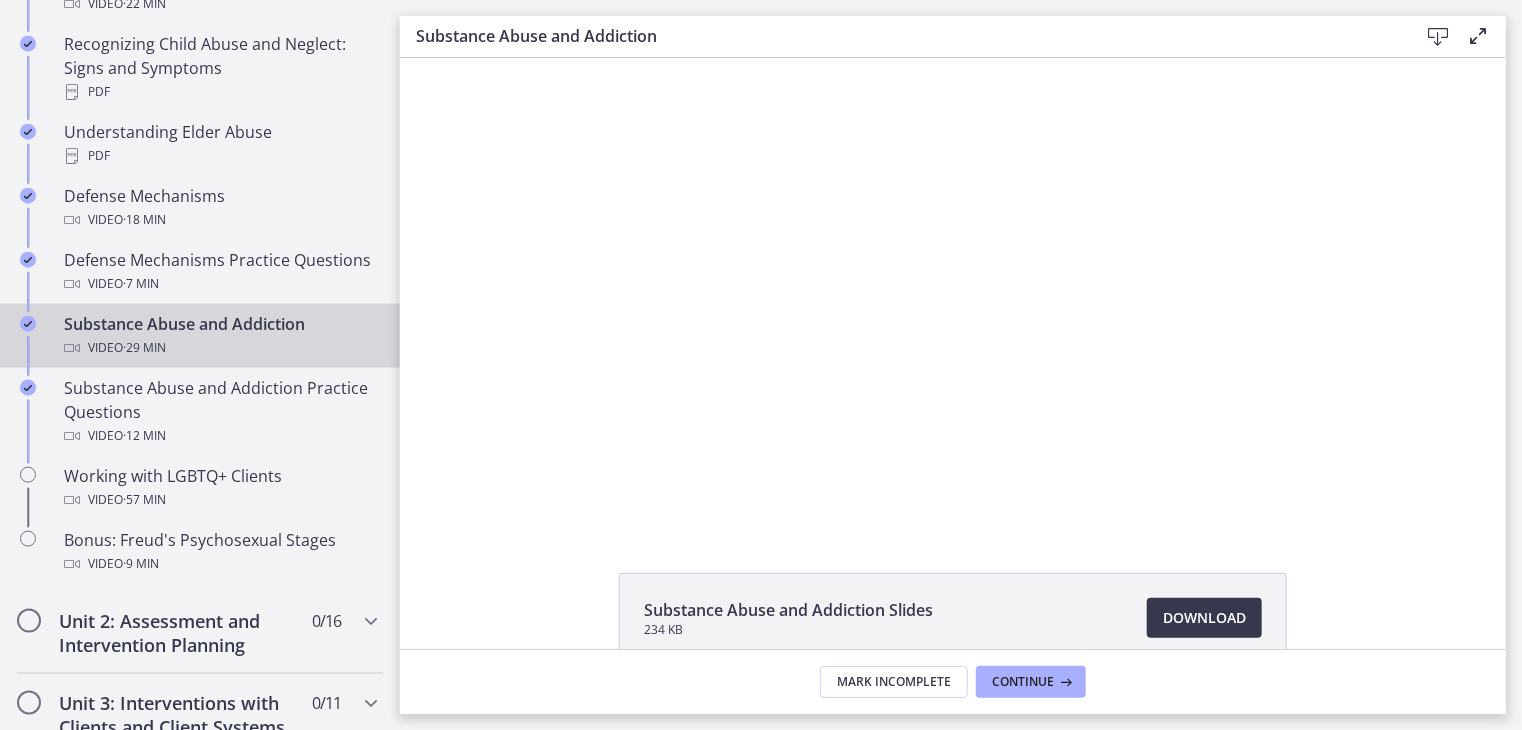scroll, scrollTop: 1054, scrollLeft: 0, axis: vertical 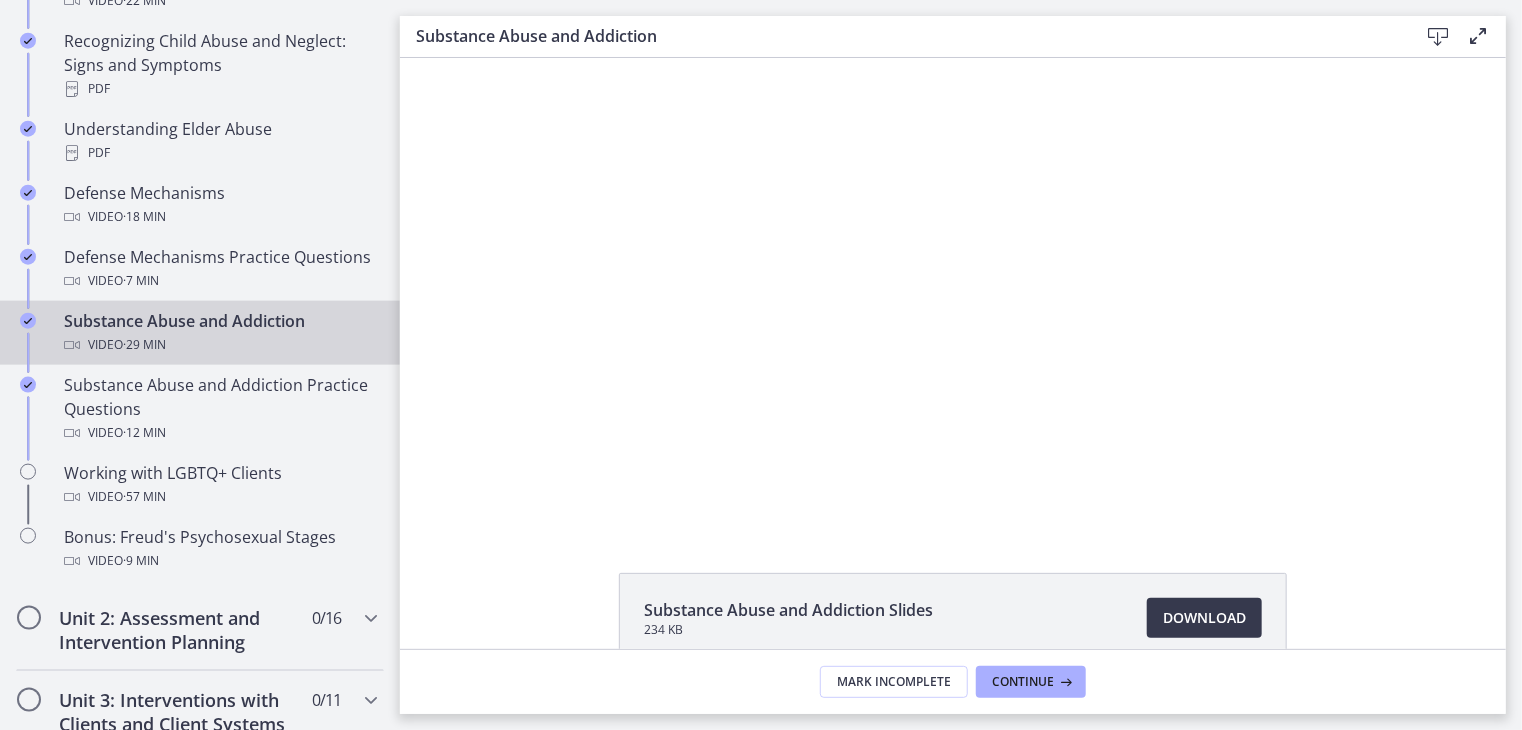 drag, startPoint x: 395, startPoint y: 281, endPoint x: 24, endPoint y: 268, distance: 371.2277 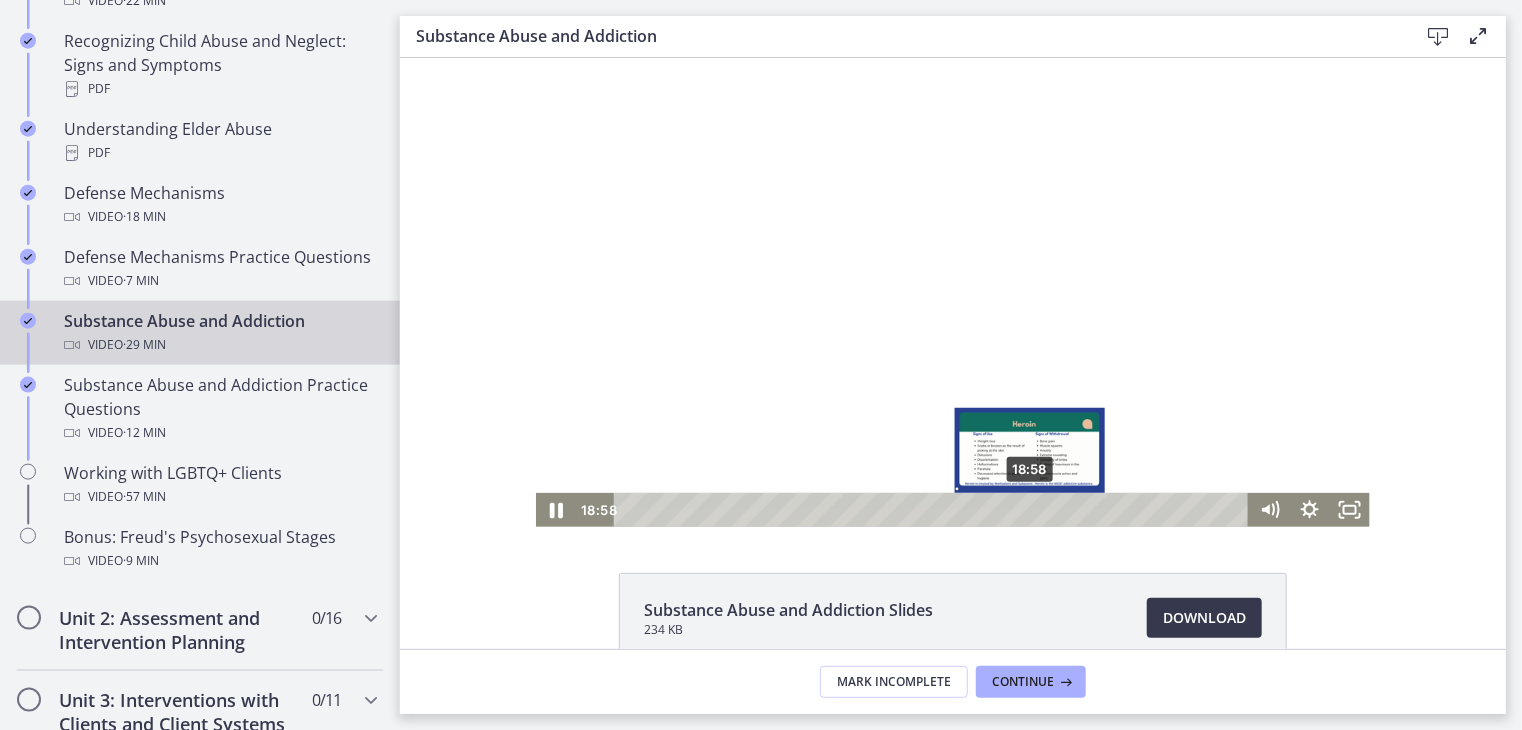 click on "18:58" at bounding box center (933, 509) 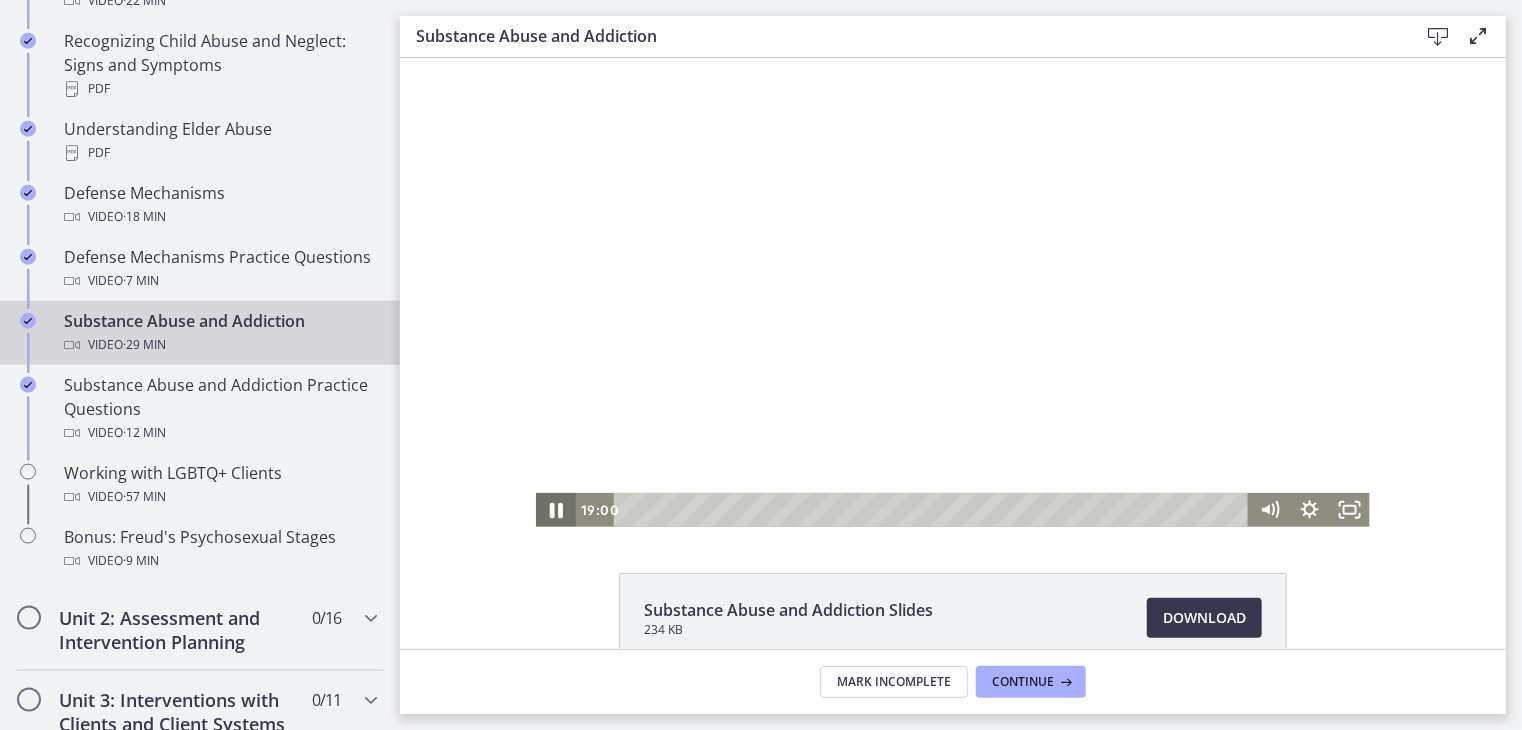 click 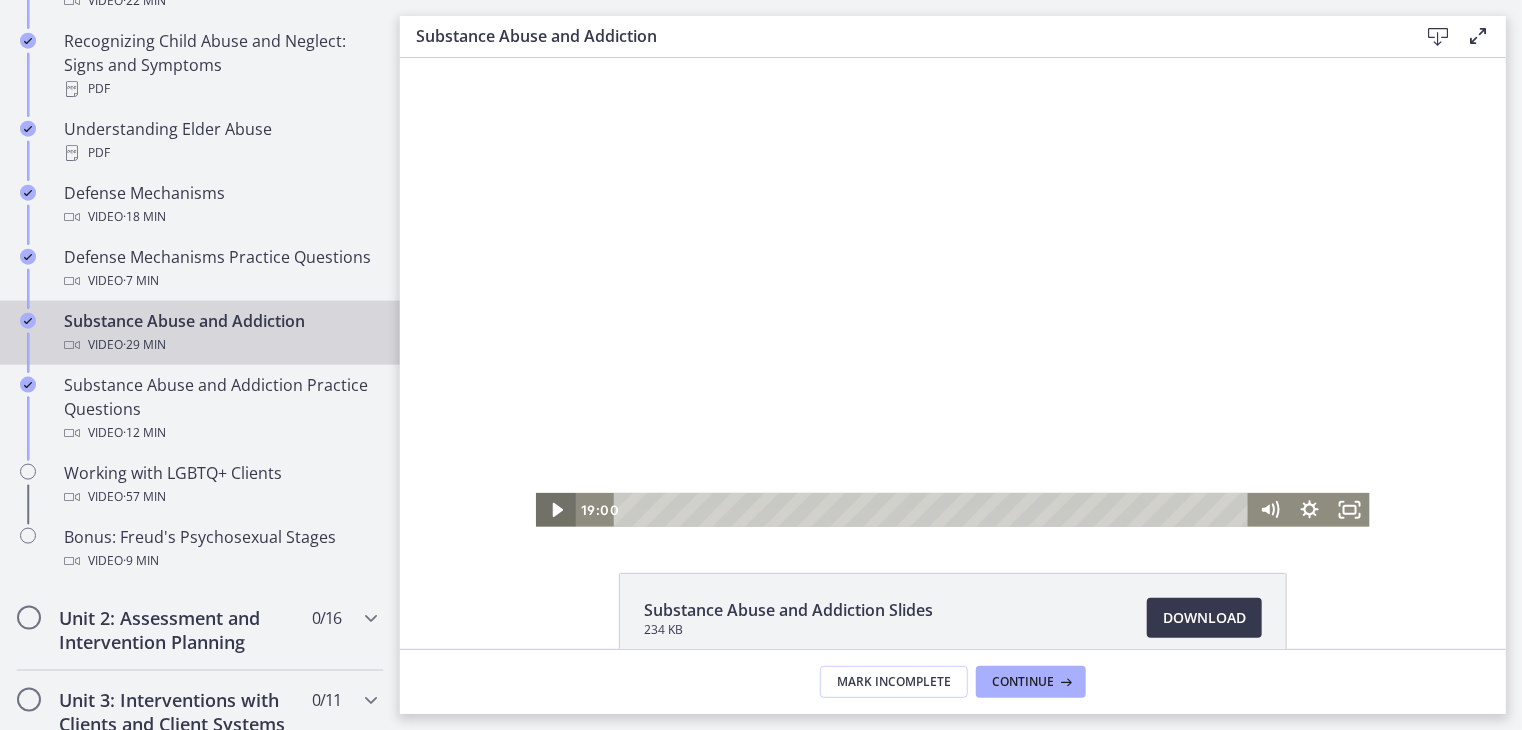 click 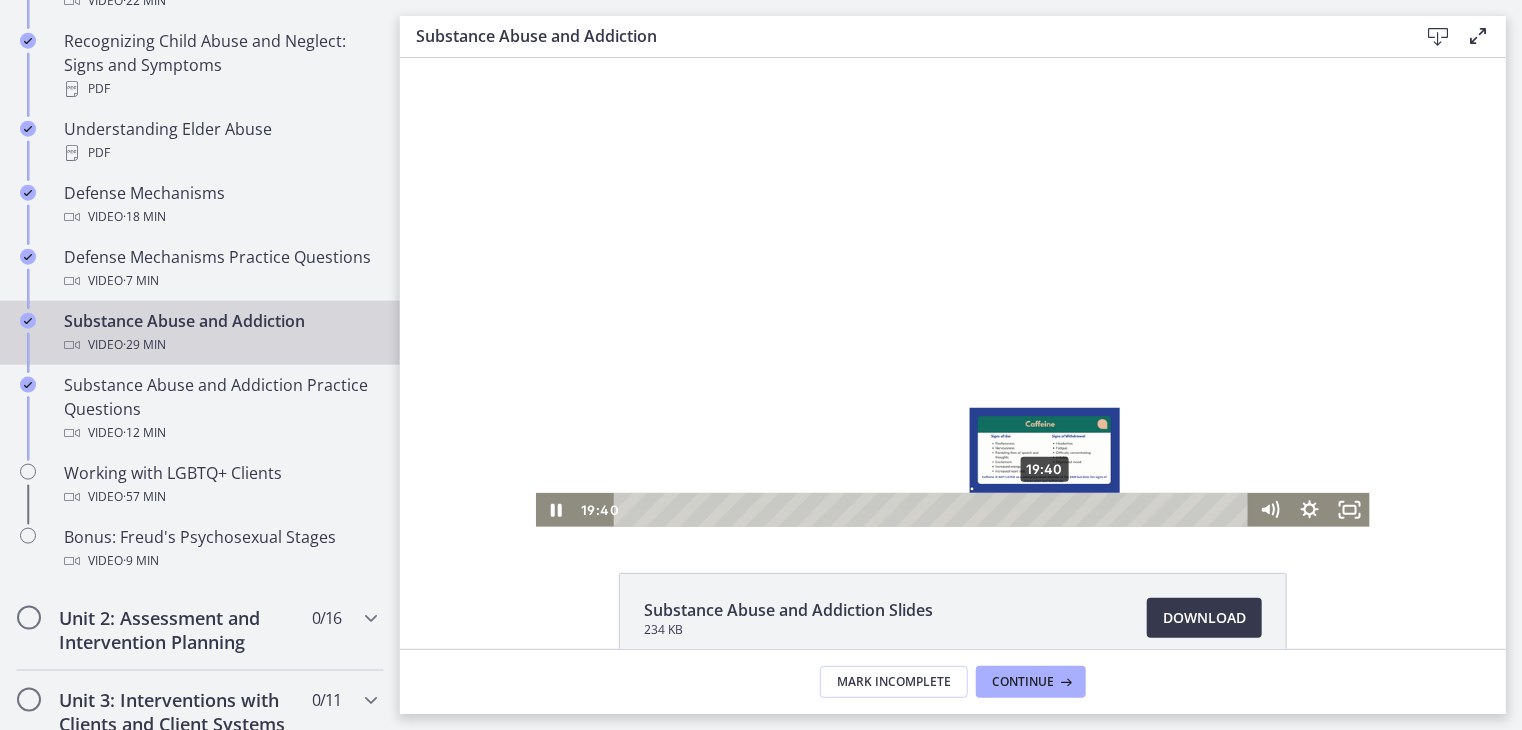 click on "19:40" at bounding box center [933, 509] 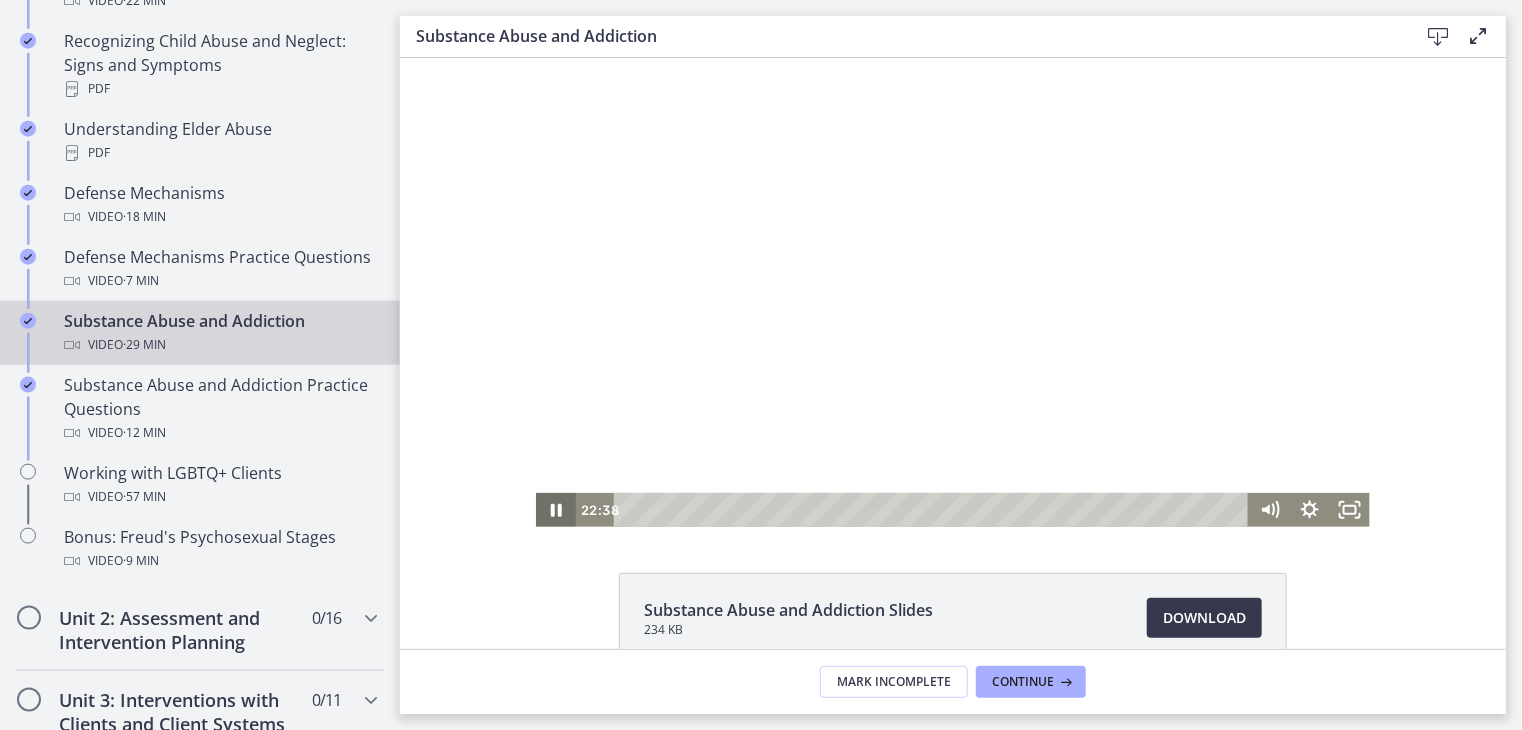 click 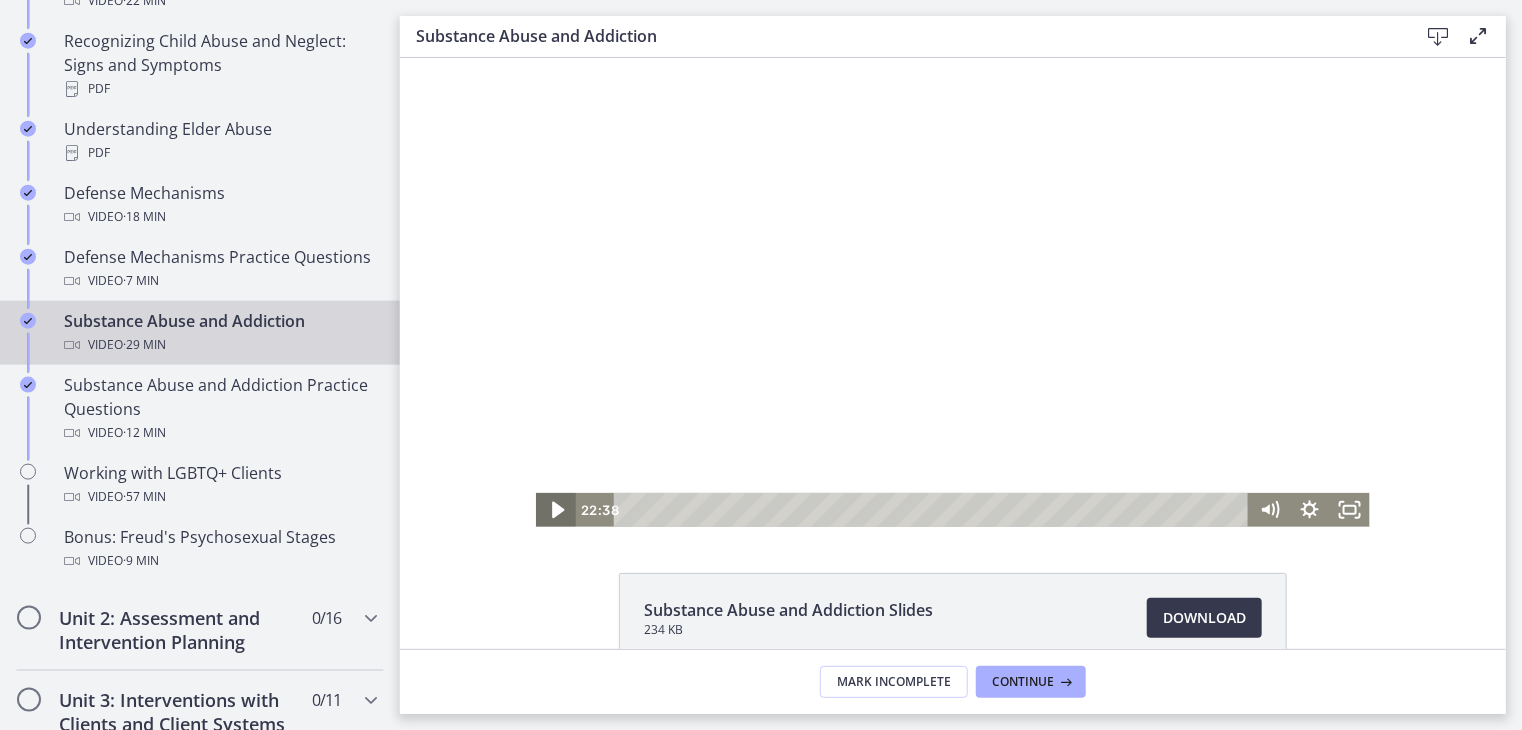 click 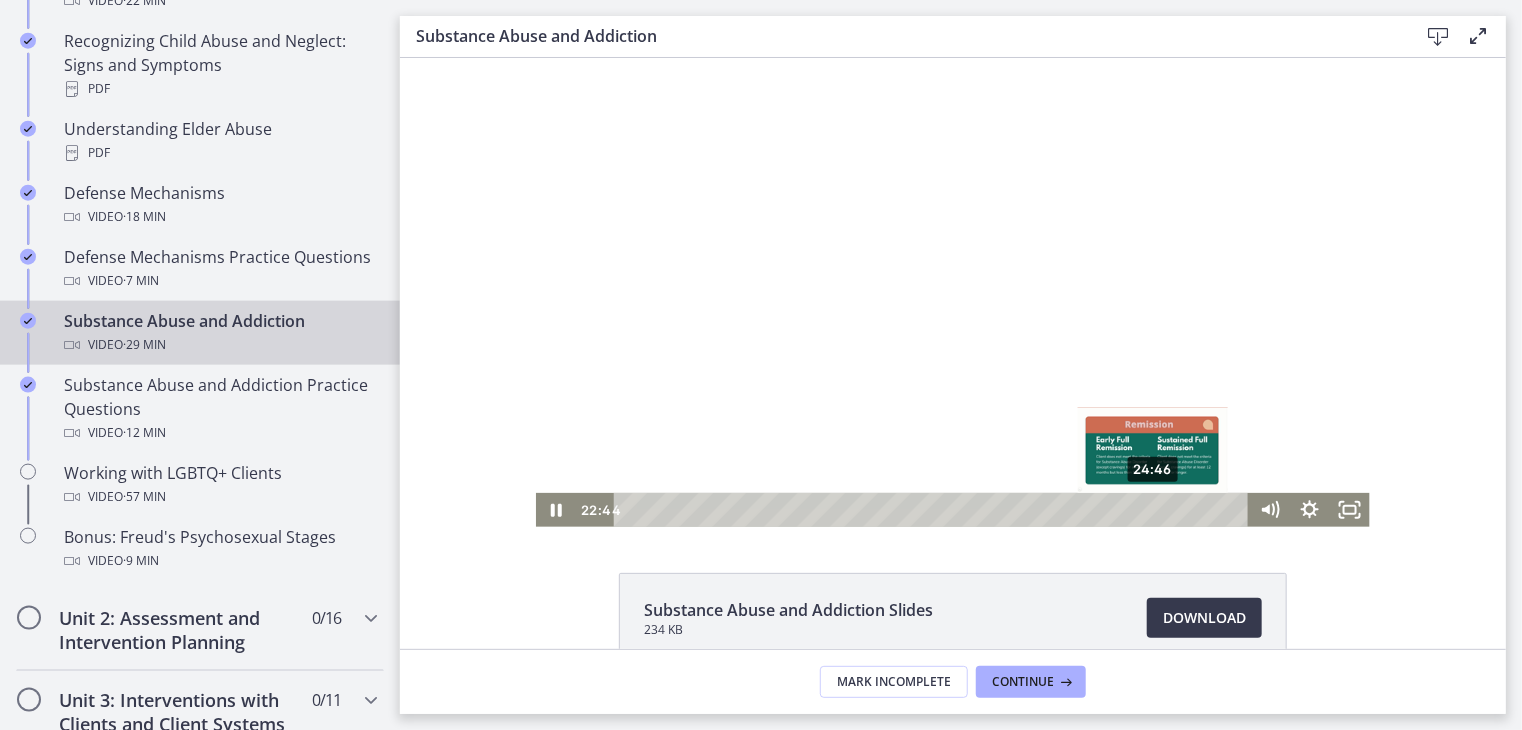 click on "24:46" at bounding box center [933, 509] 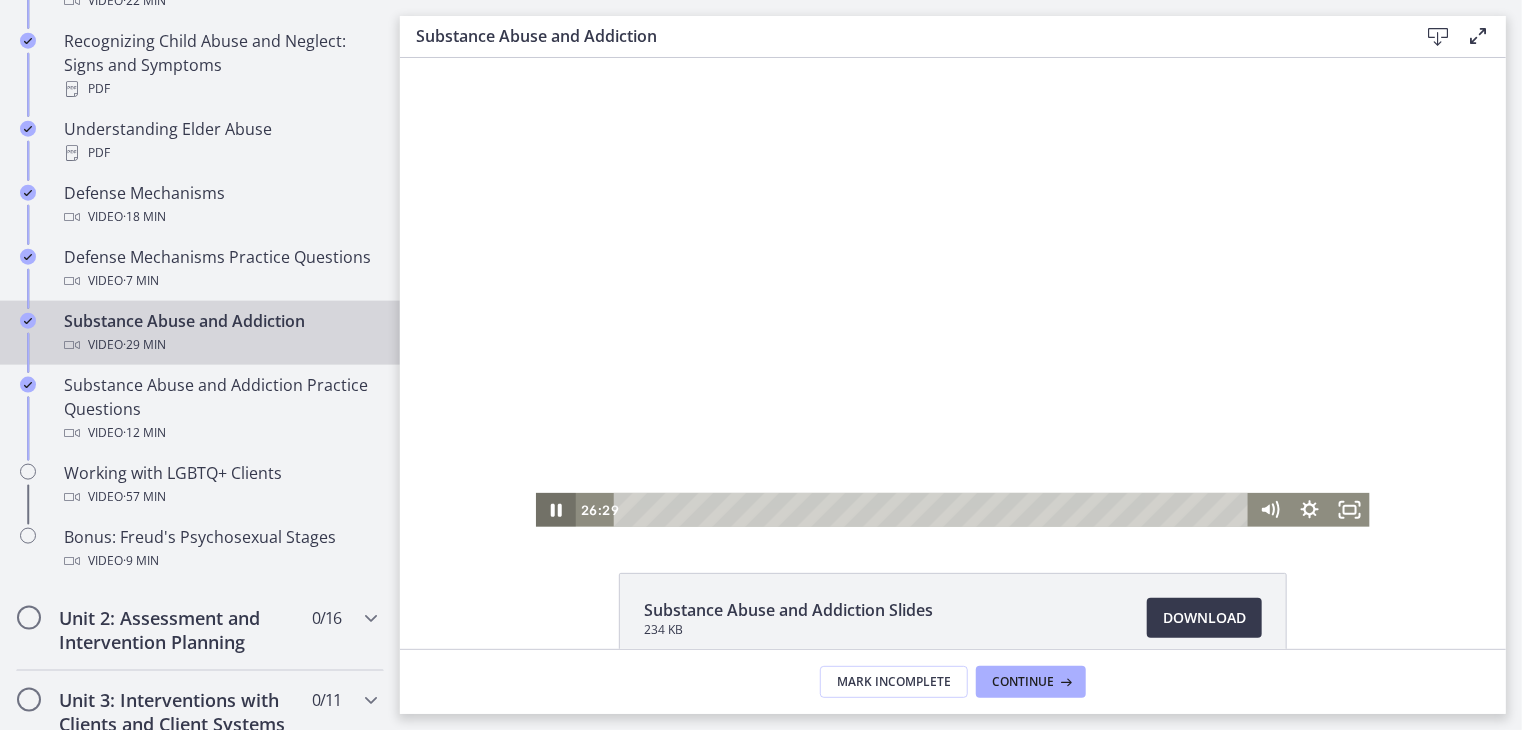 click 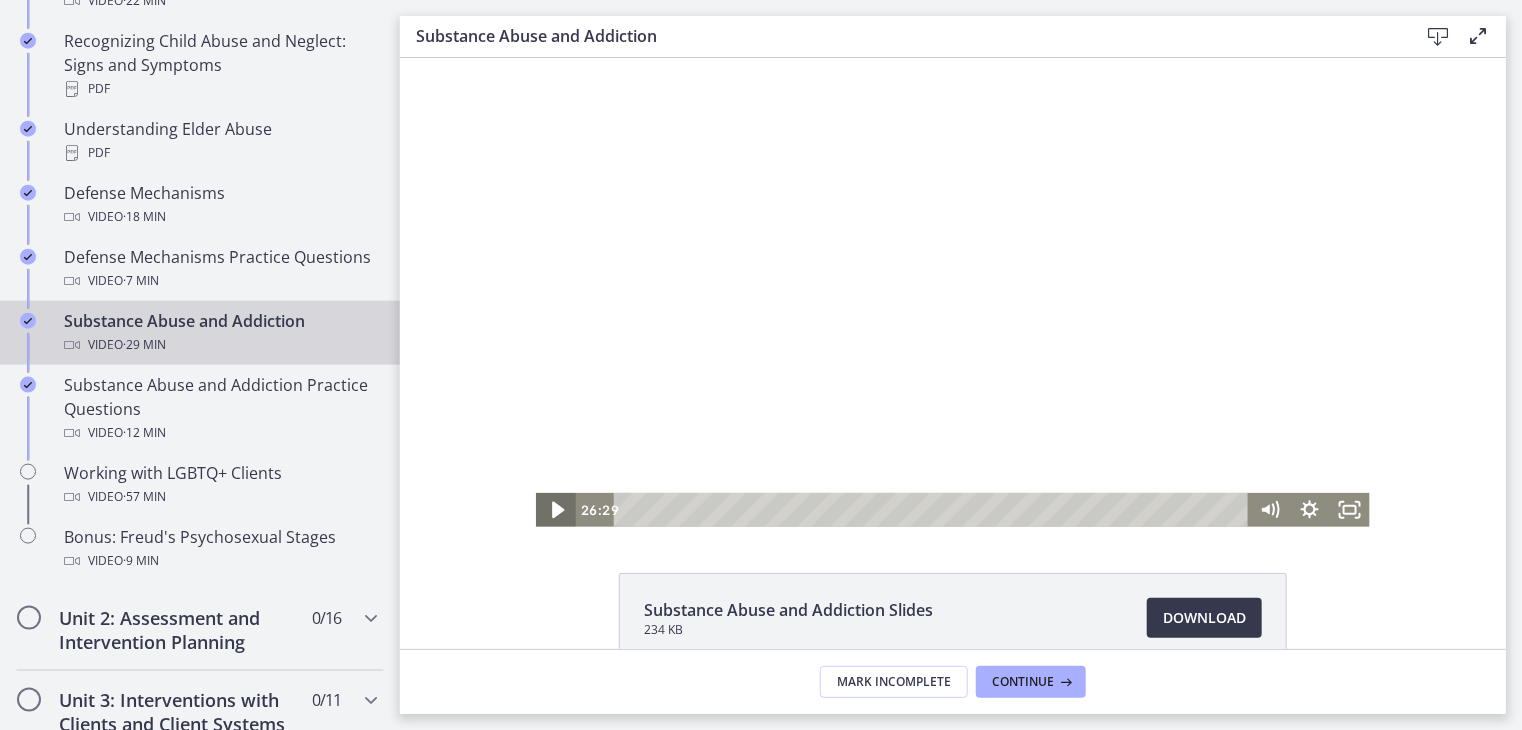 click 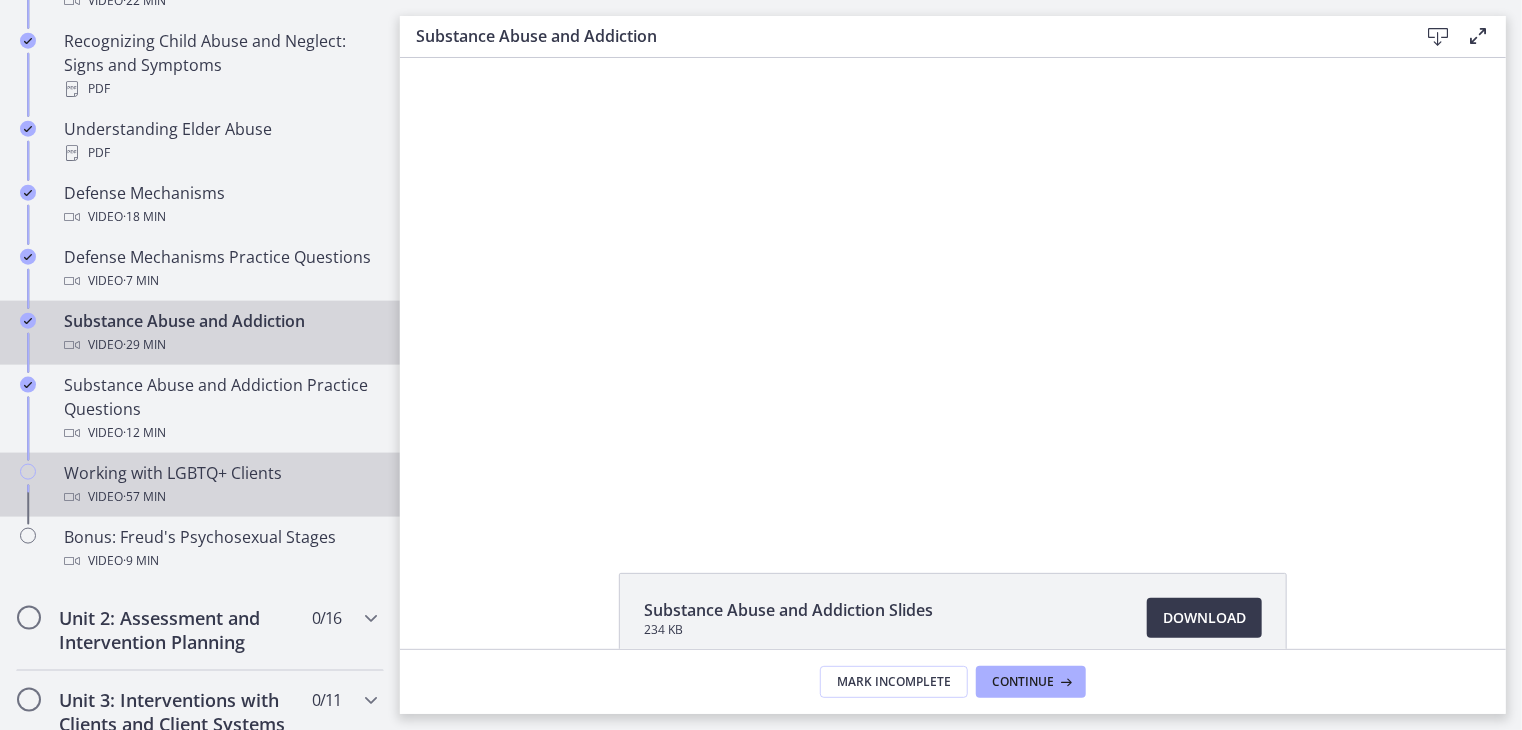 click on "Video
·  57 min" at bounding box center (220, 497) 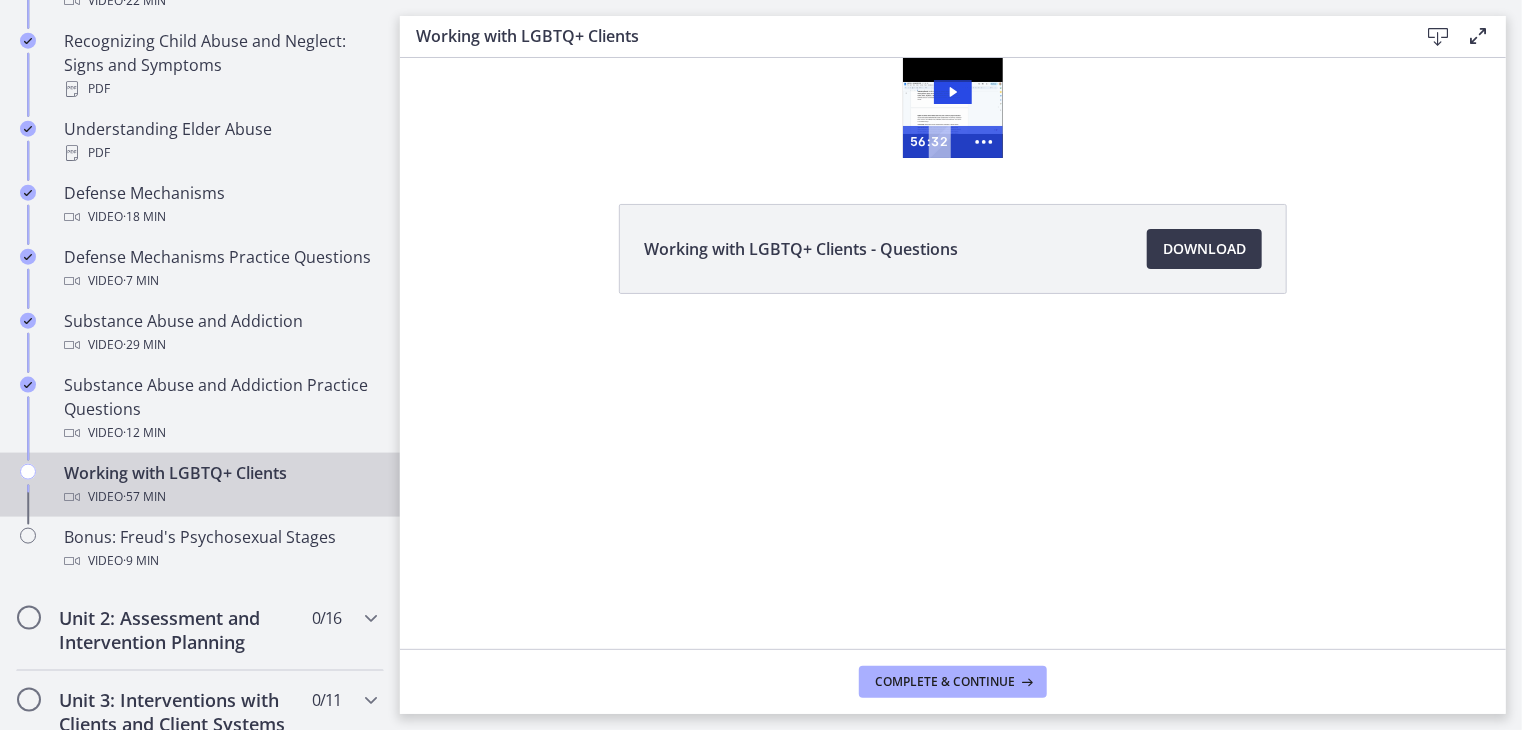 scroll, scrollTop: 0, scrollLeft: 0, axis: both 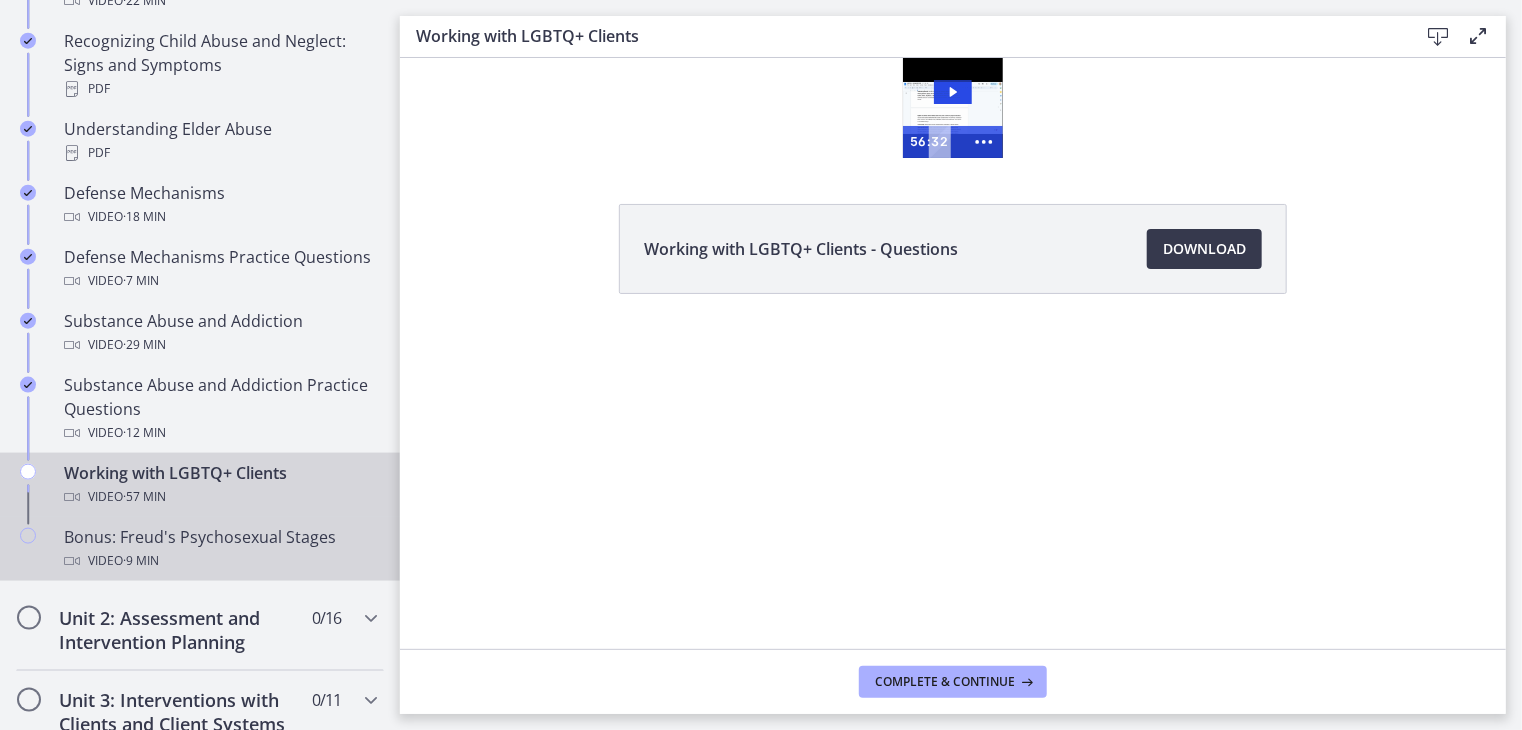 click on "Video
·  9 min" at bounding box center [220, 561] 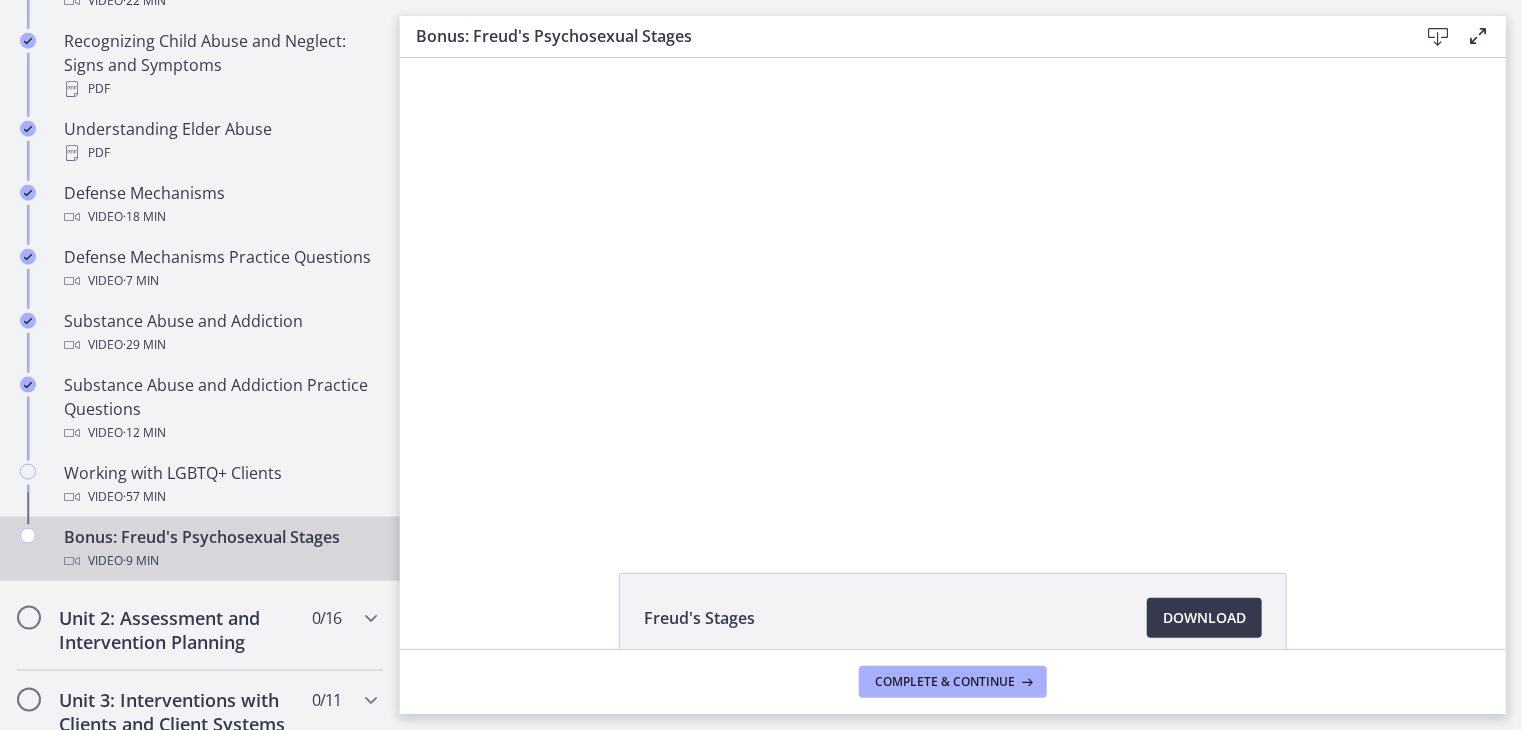 scroll, scrollTop: 0, scrollLeft: 0, axis: both 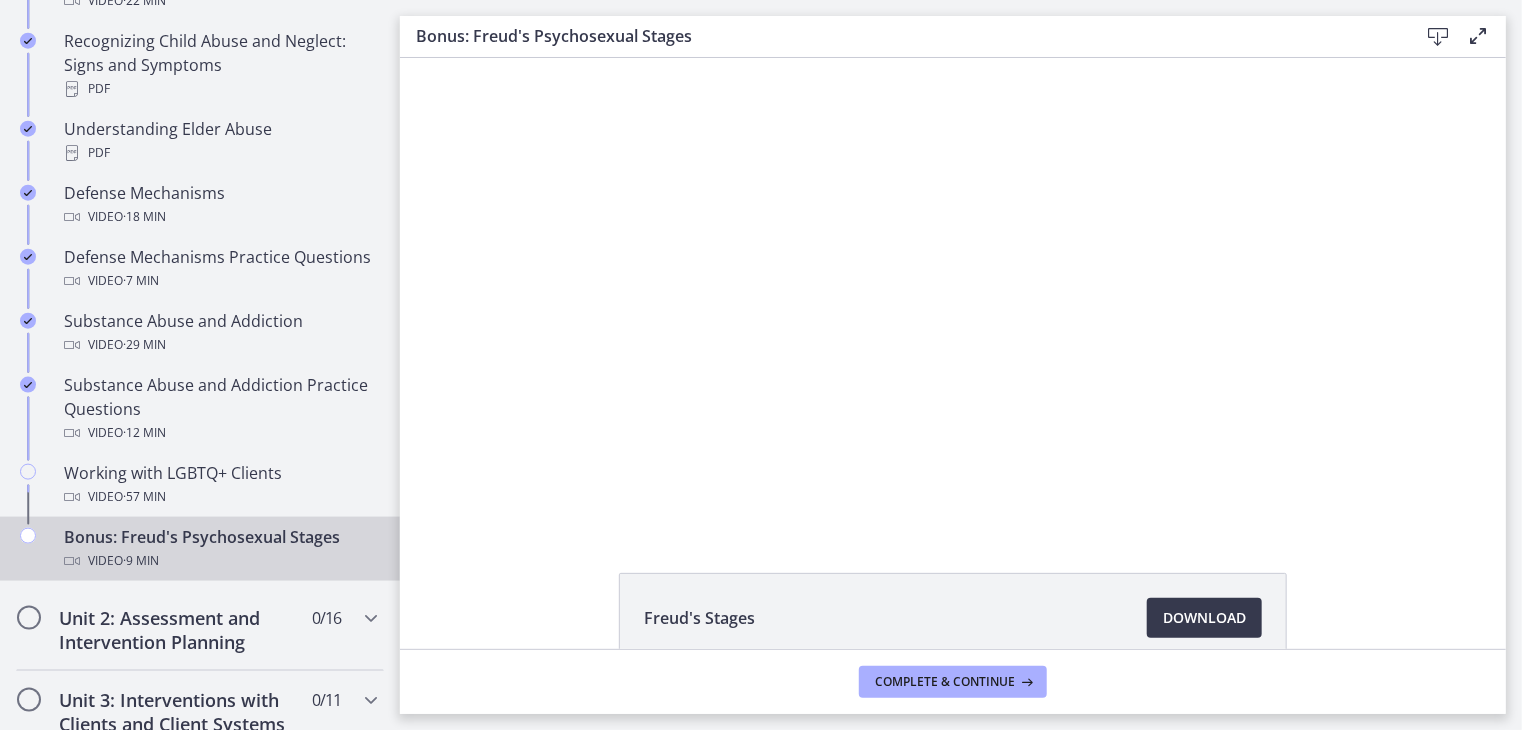 click on "Video
·  9 min" at bounding box center [220, 561] 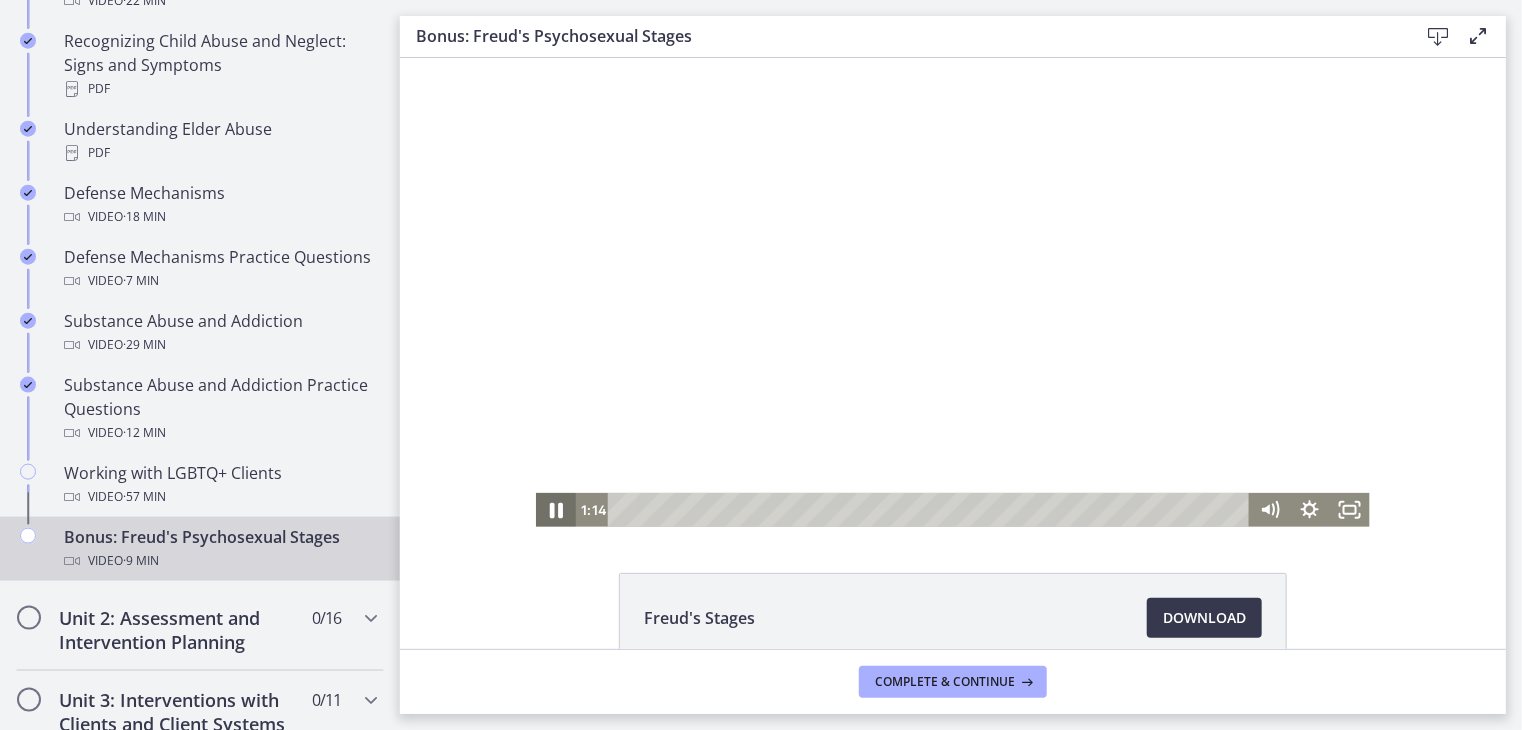 click 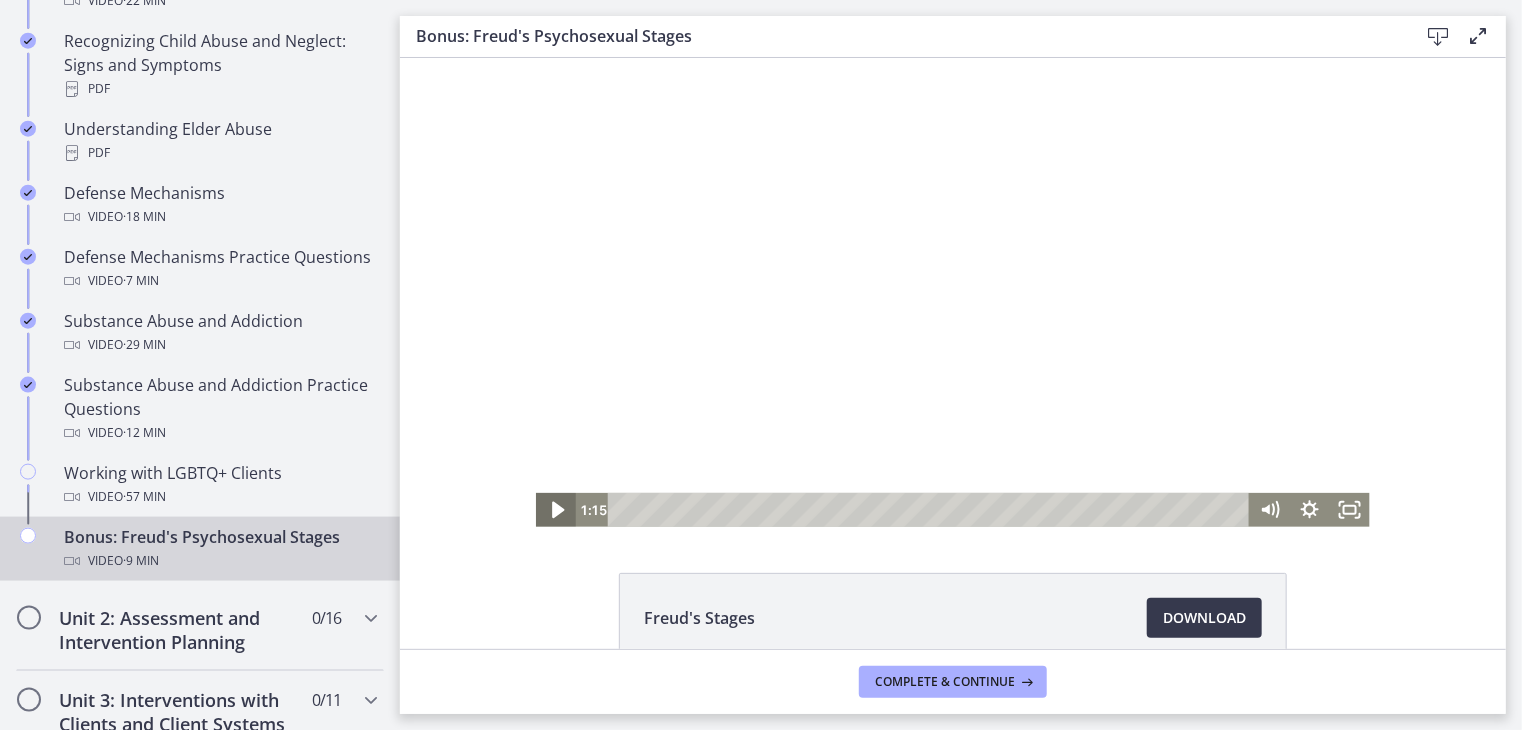 click 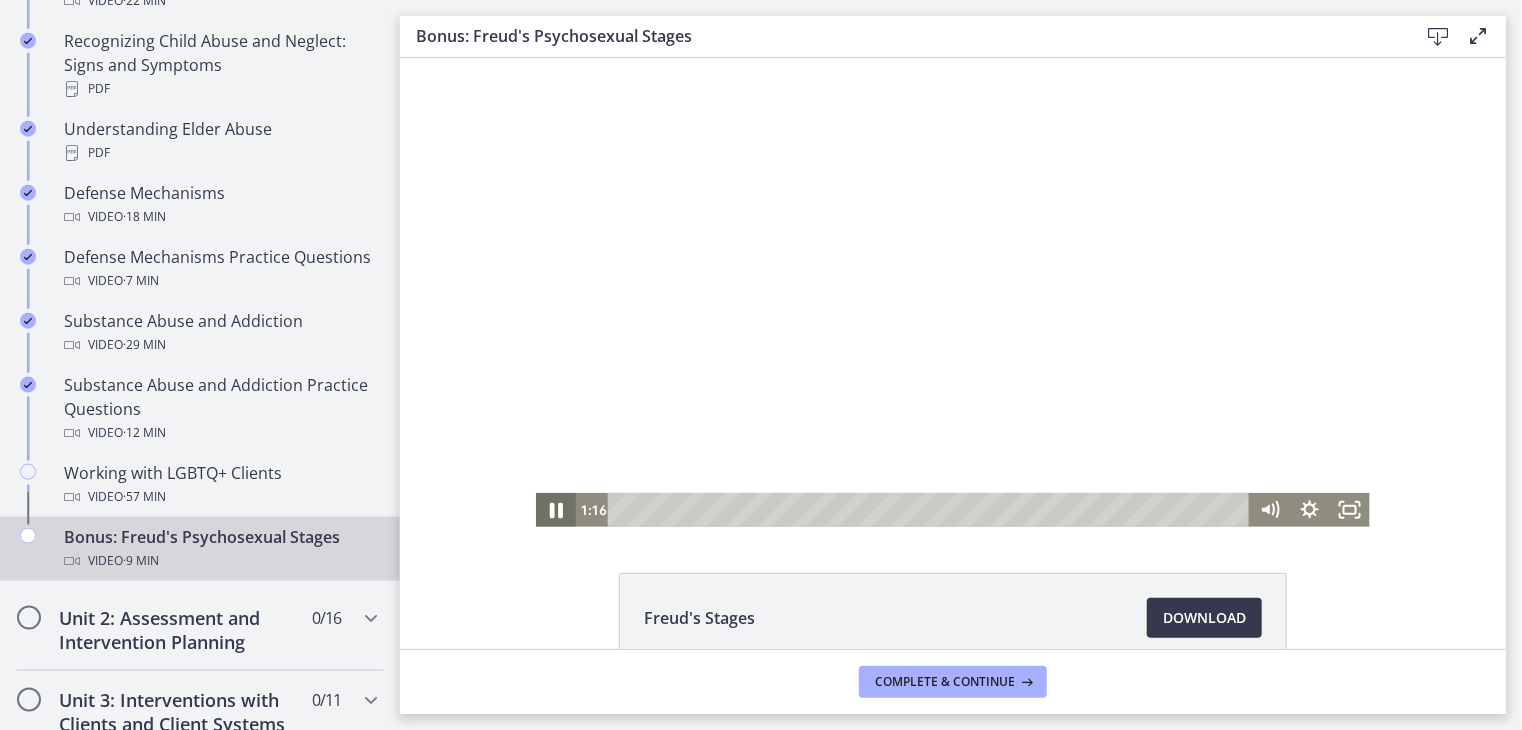 click 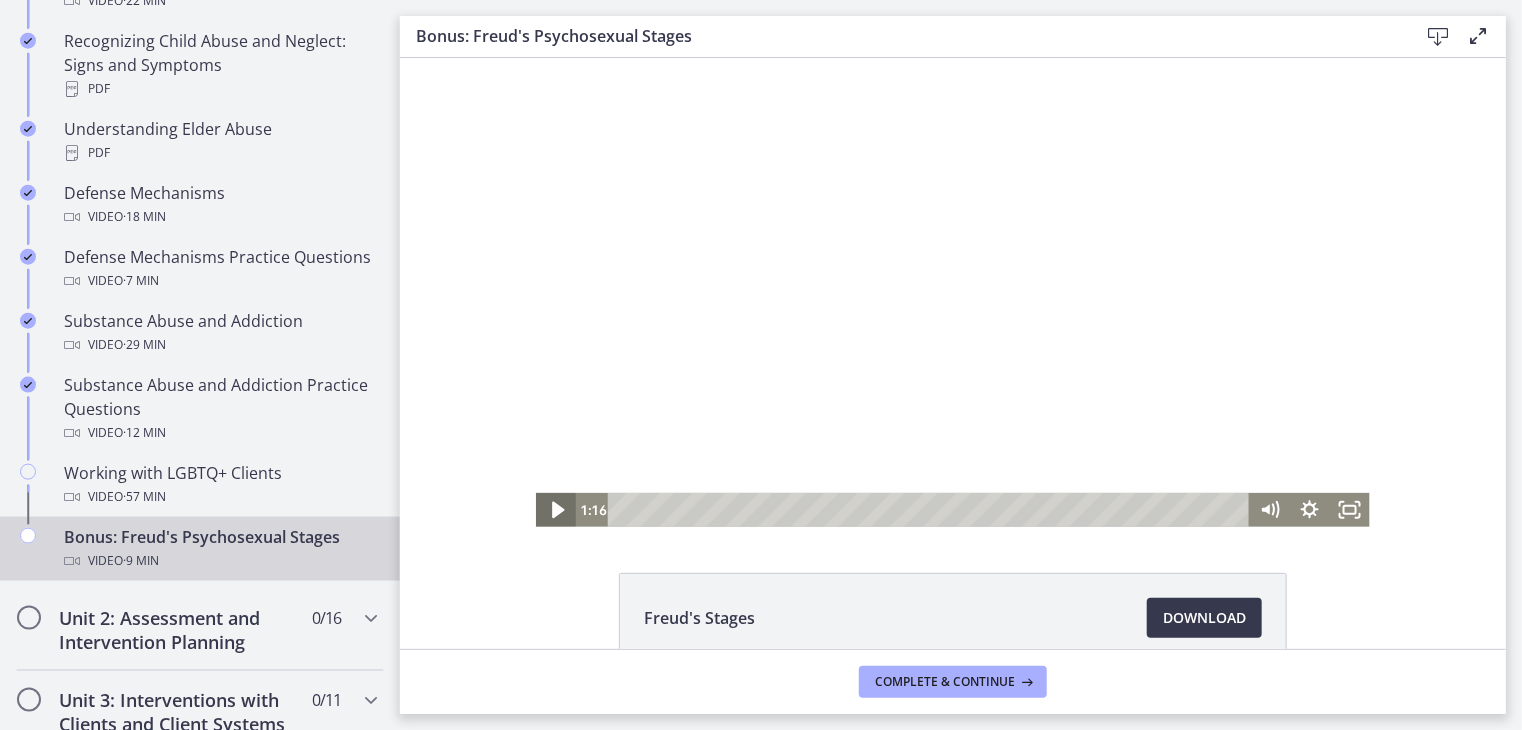 click 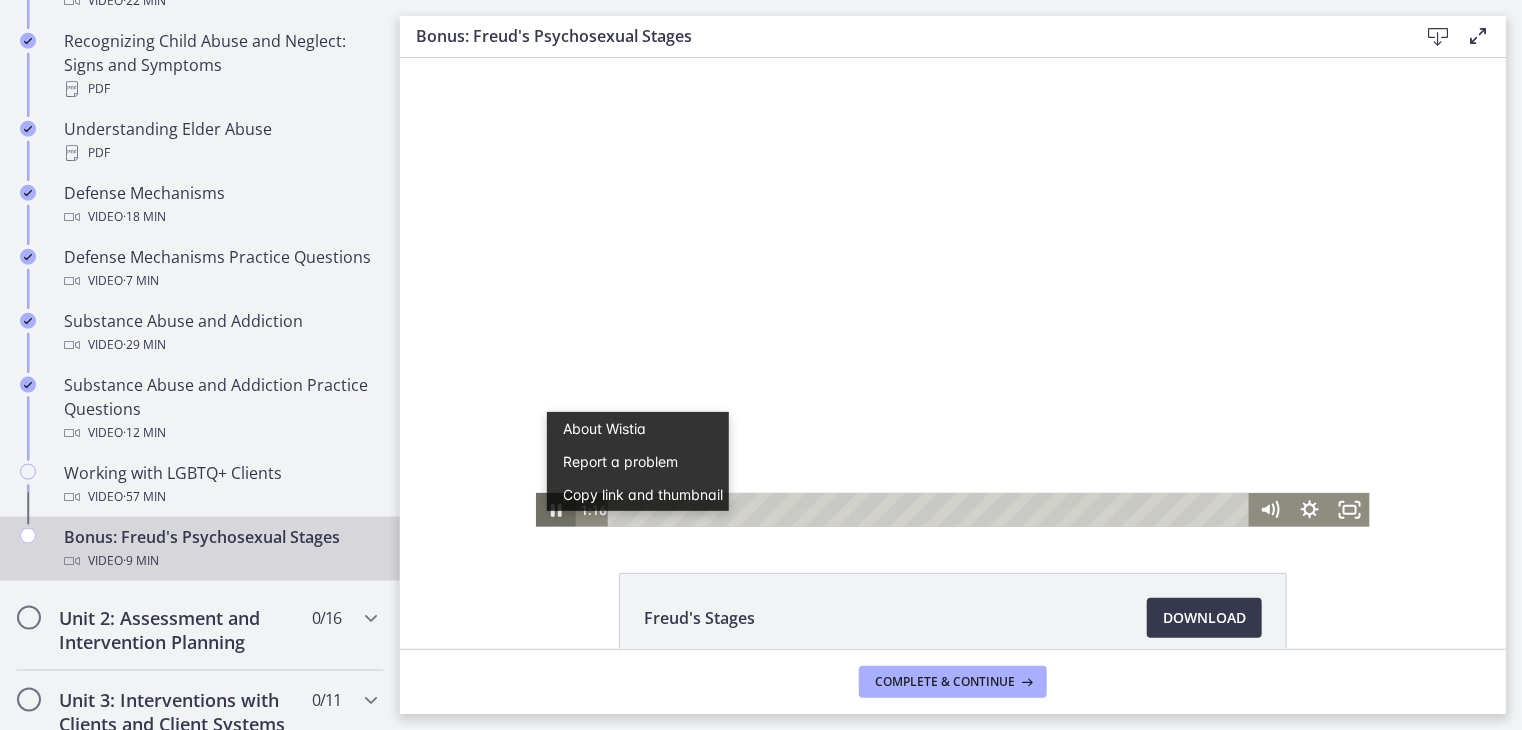 scroll, scrollTop: 0, scrollLeft: 0, axis: both 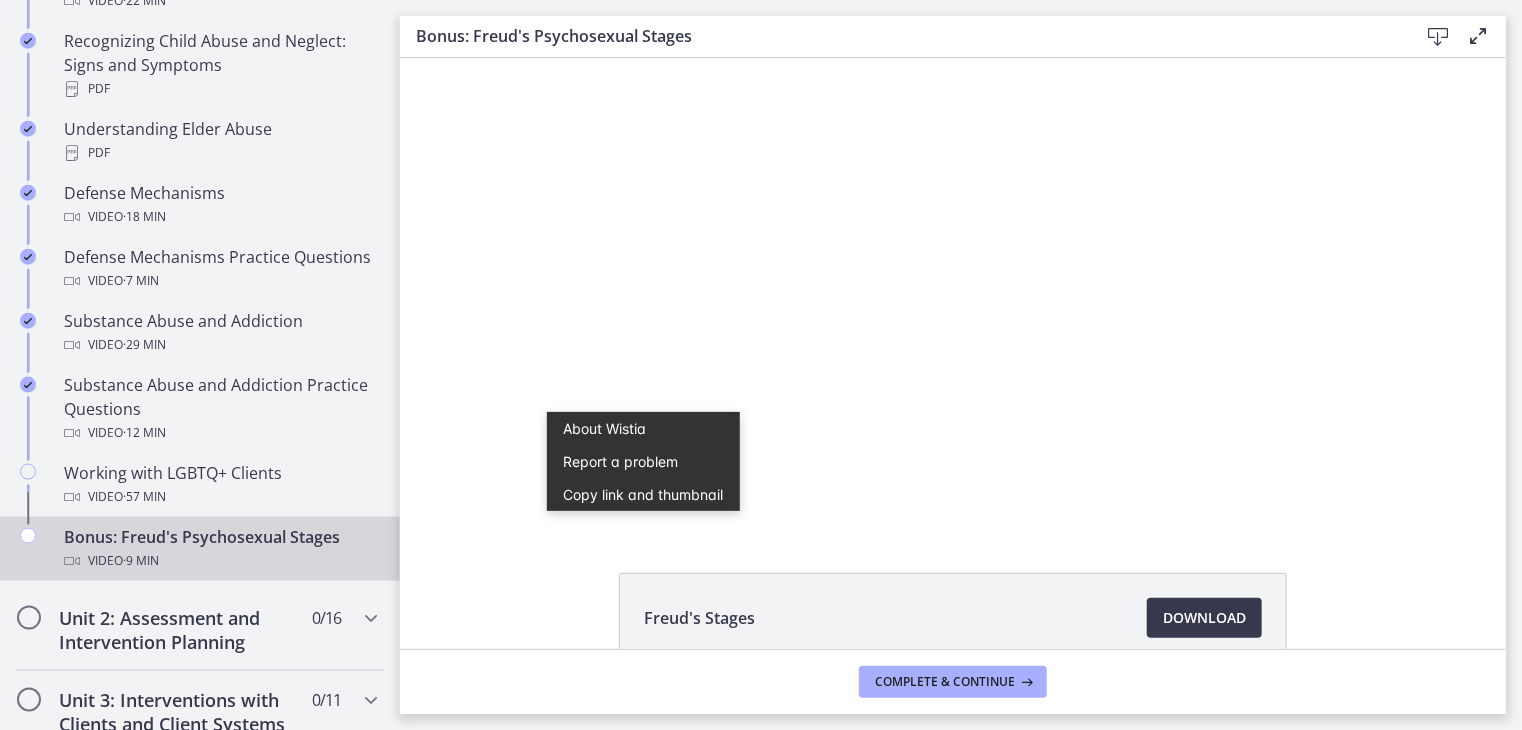 click on "Click for sound
@keyframes VOLUME_SMALL_WAVE_FLASH {
0% { opacity: 0; }
33% { opacity: 1; }
66% { opacity: 1; }
100% { opacity: 0; }
}
@keyframes VOLUME_LARGE_WAVE_FLASH {
0% { opacity: 0; }
33% { opacity: 1; }
66% { opacity: 1; }
100% { opacity: 0; }
}
.volume__small-wave {
animation: VOLUME_SMALL_WAVE_FLASH 2s infinite;
opacity: 0;
}
.volume__large-wave {
animation: VOLUME_LARGE_WAVE_FLASH 2s infinite .3s;
opacity: 0;
}
1:55 About Wistia Report a problem Copy link and thumbnail" at bounding box center [952, 291] 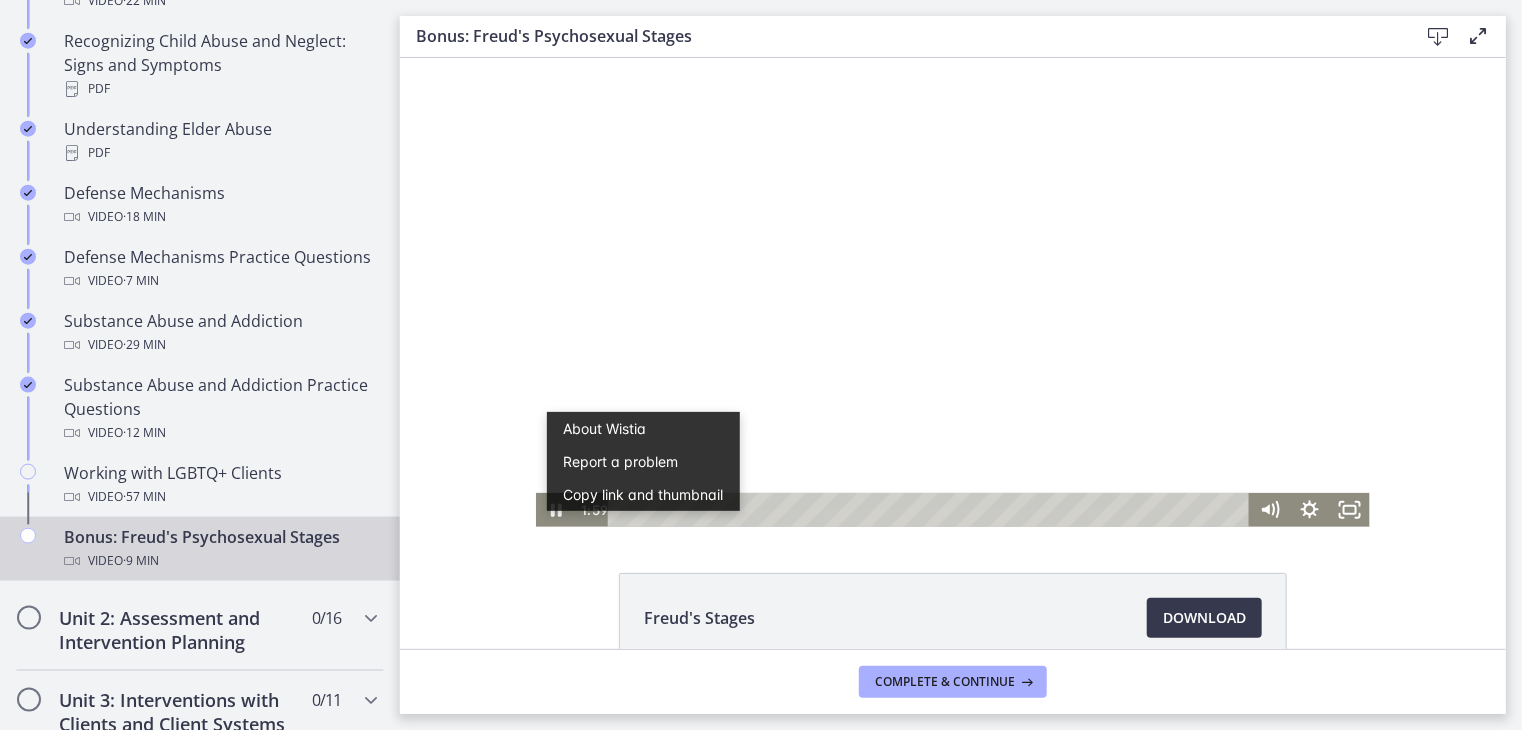 click at bounding box center [952, 291] 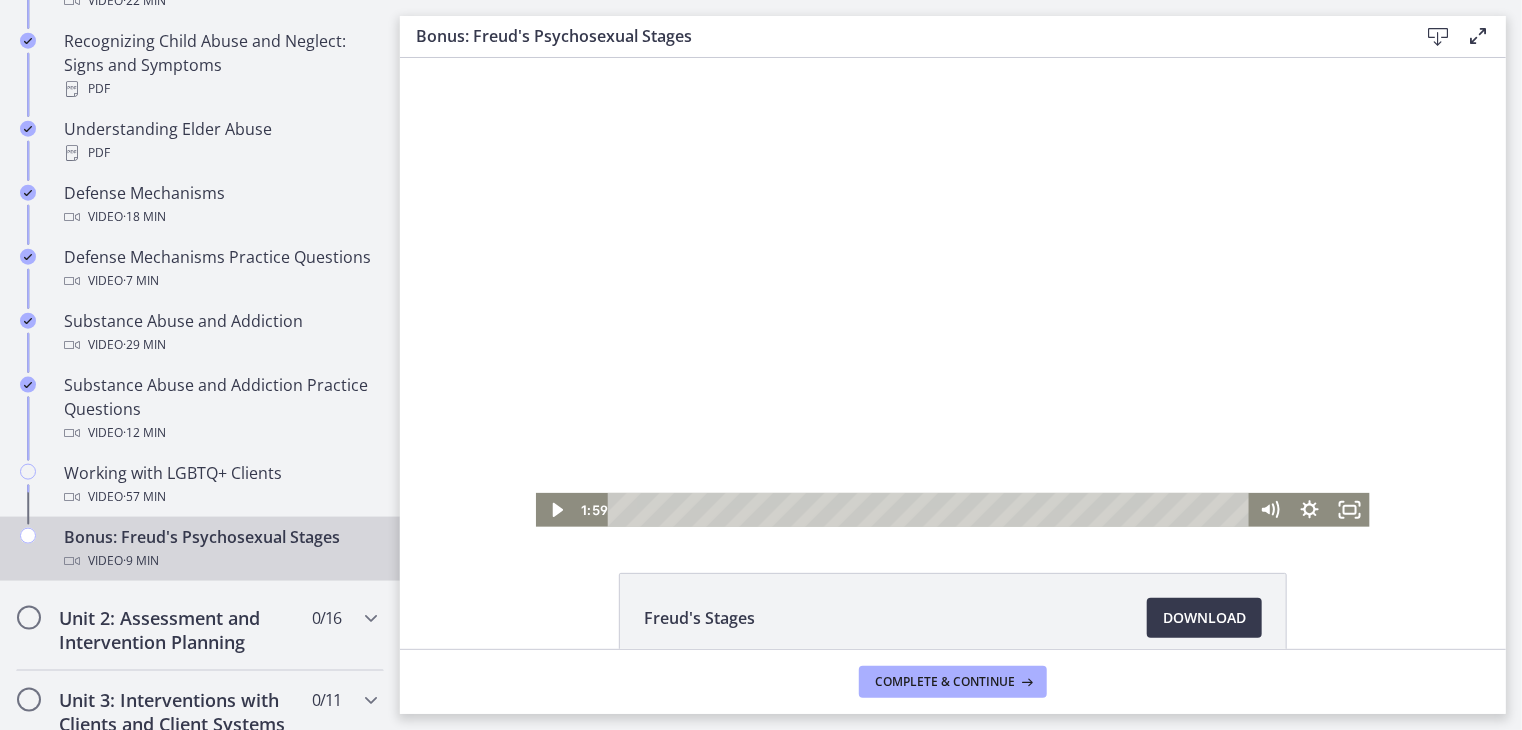 click at bounding box center (952, 291) 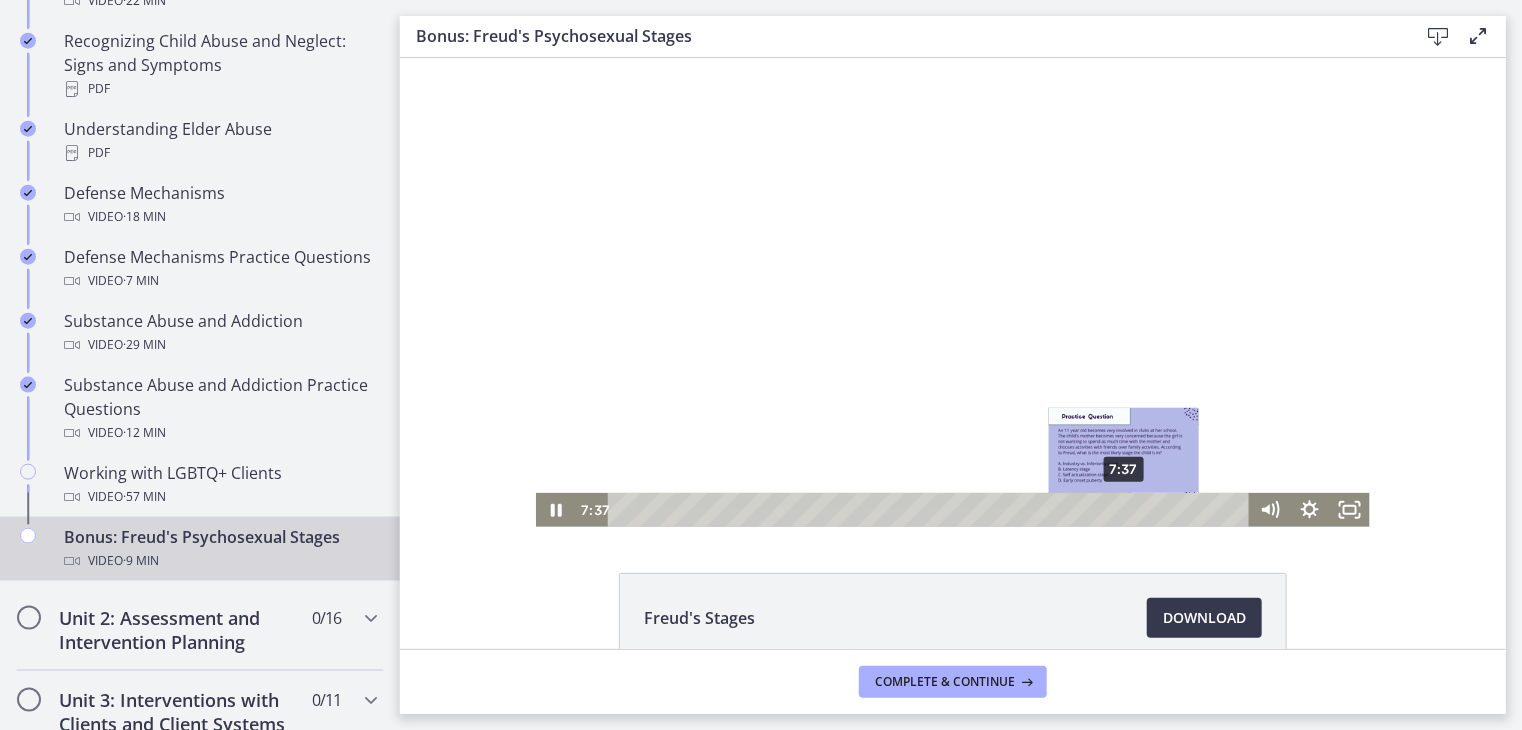 click on "7:37" at bounding box center [930, 509] 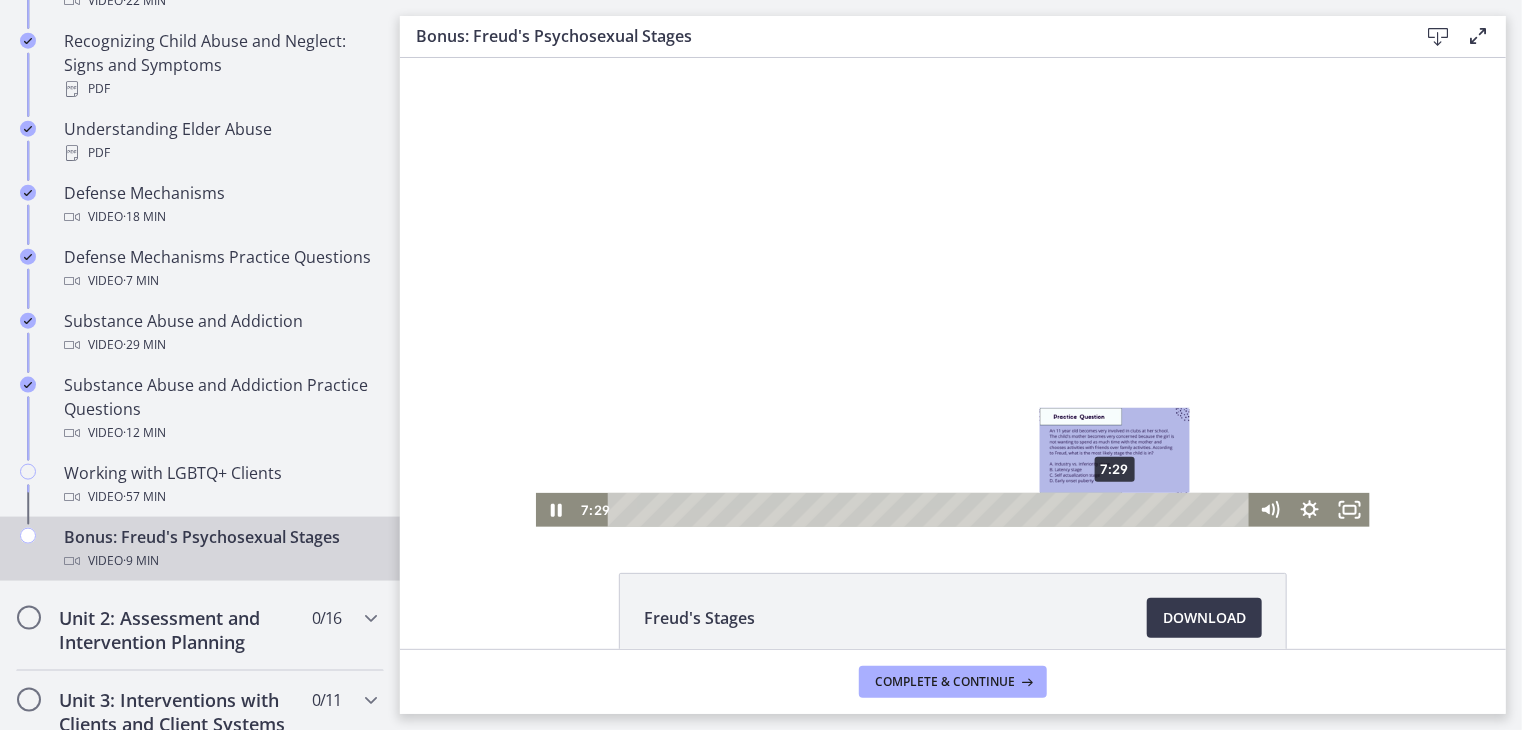 click on "7:29" at bounding box center (930, 509) 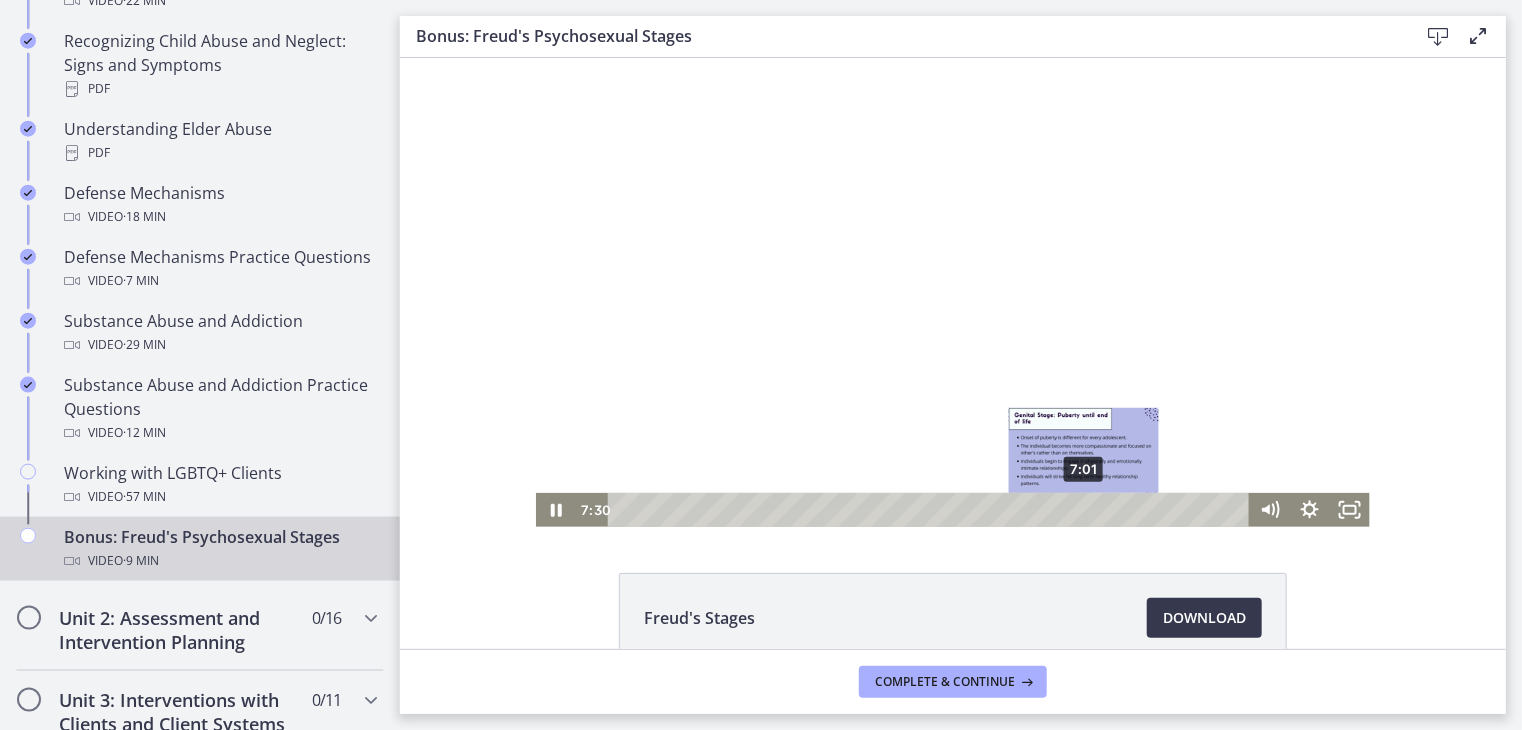 click on "7:01" at bounding box center (930, 509) 